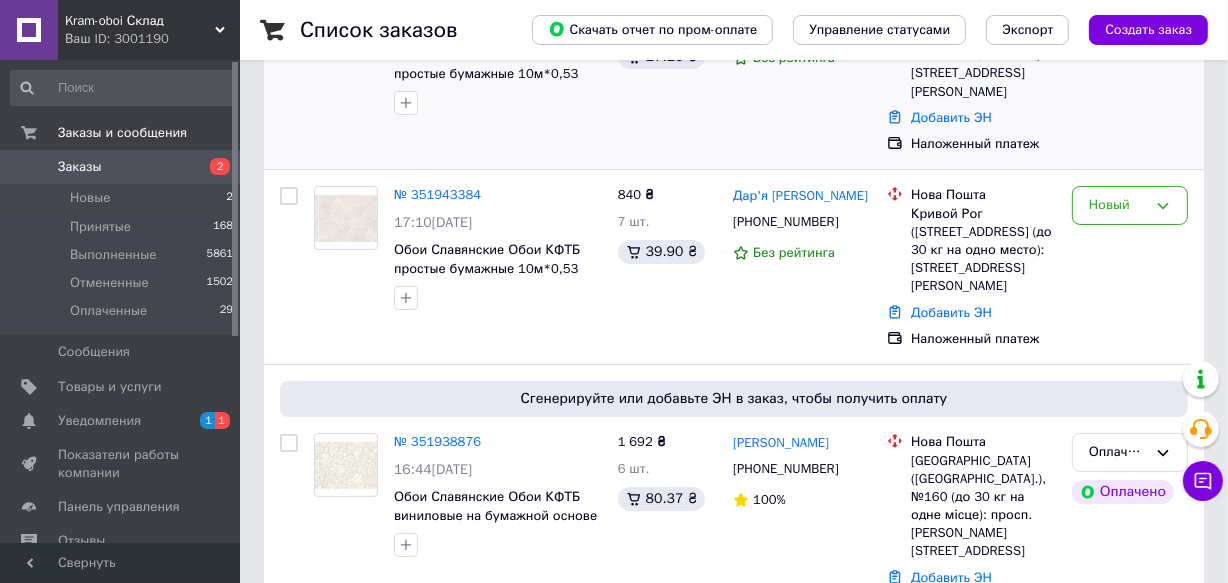 scroll, scrollTop: 272, scrollLeft: 0, axis: vertical 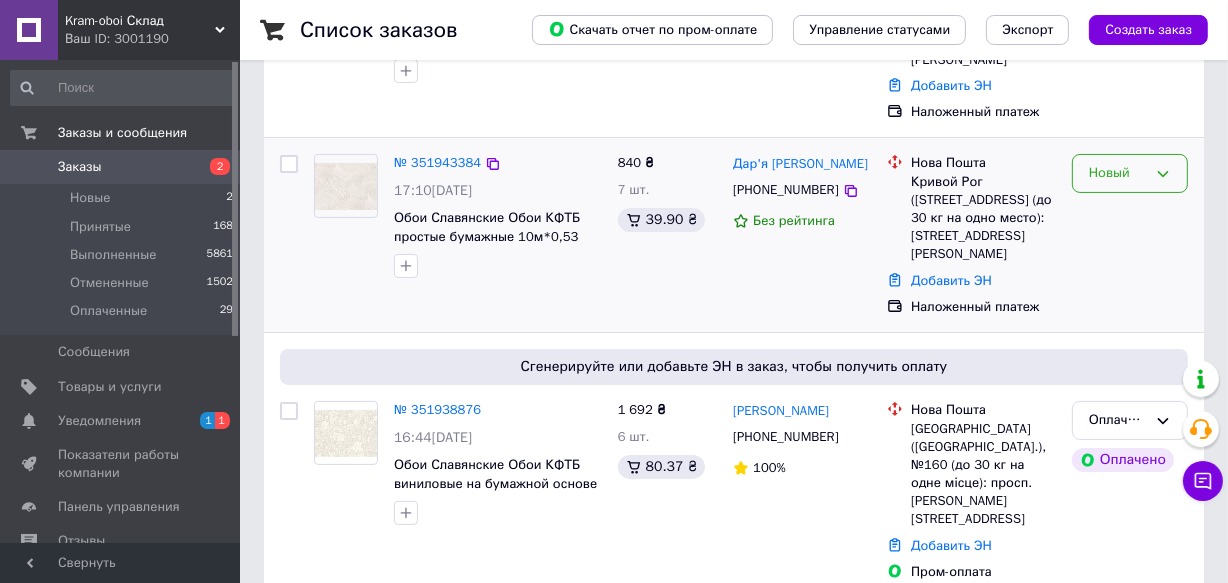 click on "Новый" at bounding box center [1130, 173] 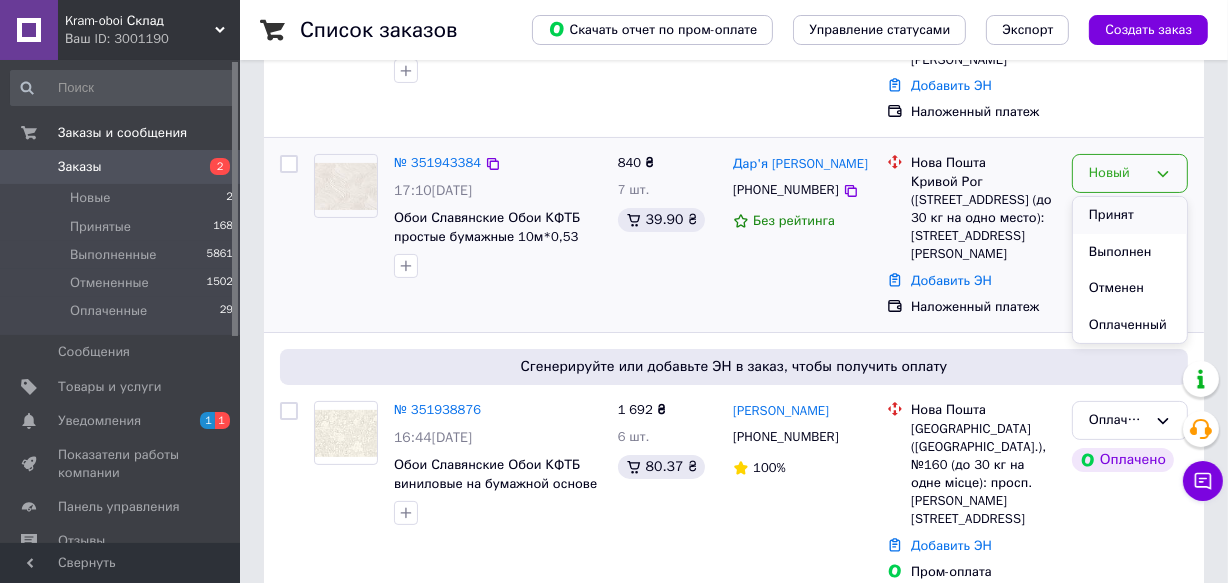 click on "Принят" at bounding box center (1130, 215) 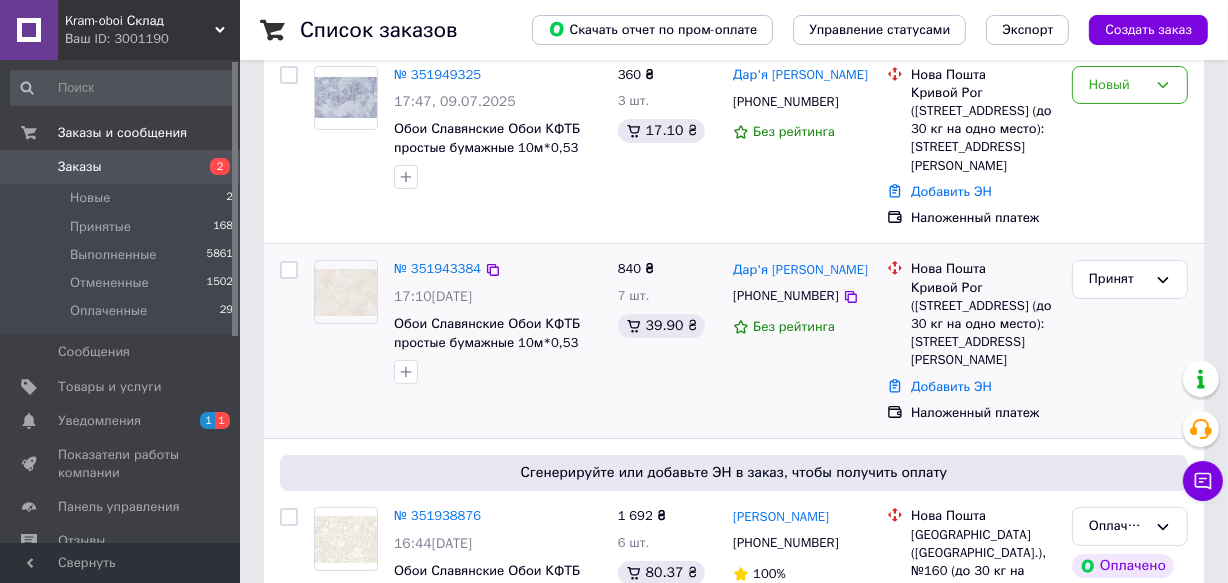 scroll, scrollTop: 90, scrollLeft: 0, axis: vertical 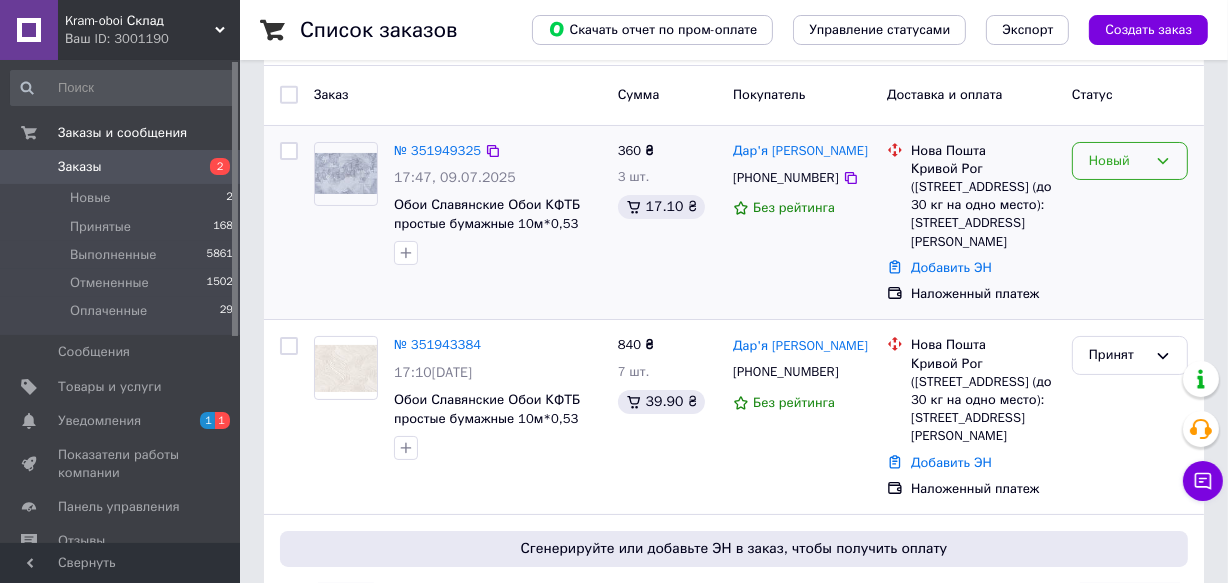 click on "Новый" at bounding box center (1118, 161) 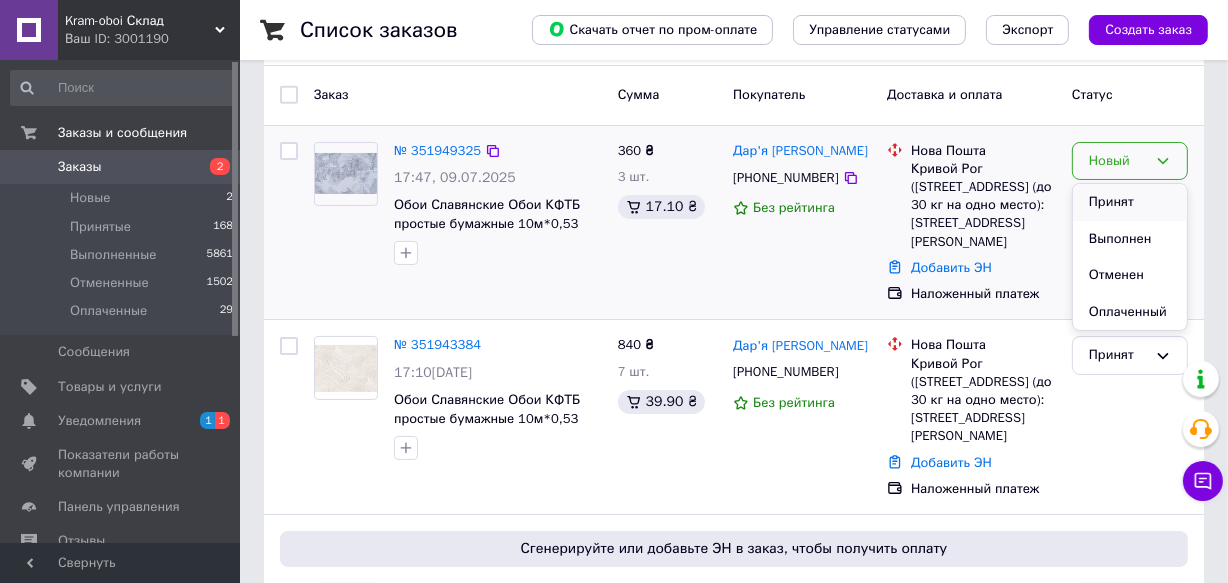 click on "Принят" at bounding box center (1130, 202) 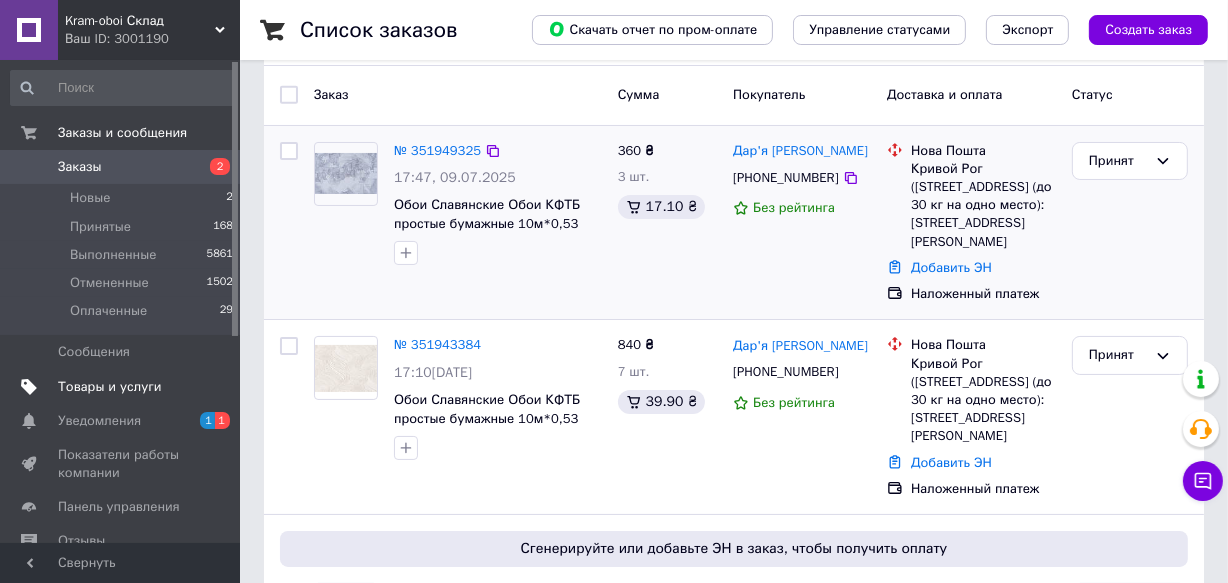click on "Товары и услуги" at bounding box center [110, 387] 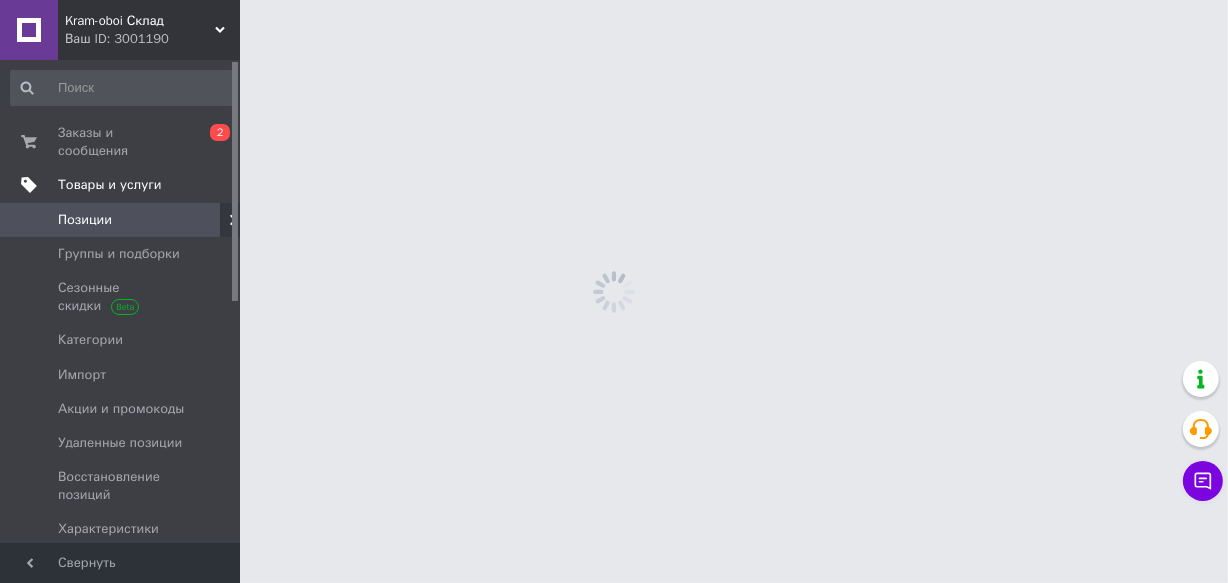 scroll, scrollTop: 0, scrollLeft: 0, axis: both 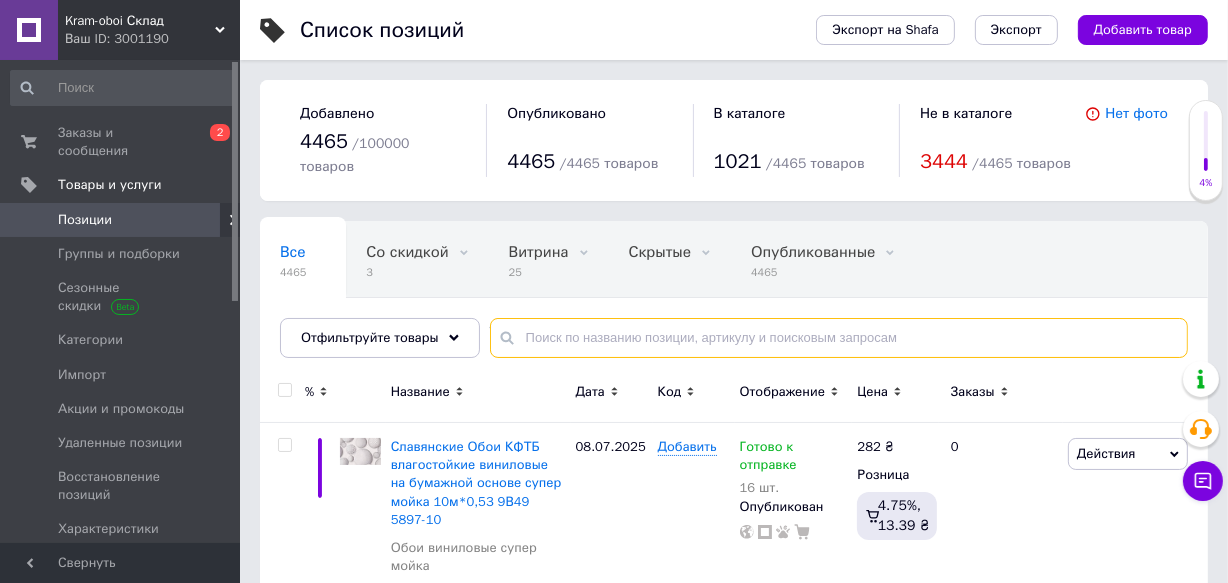 click at bounding box center [839, 338] 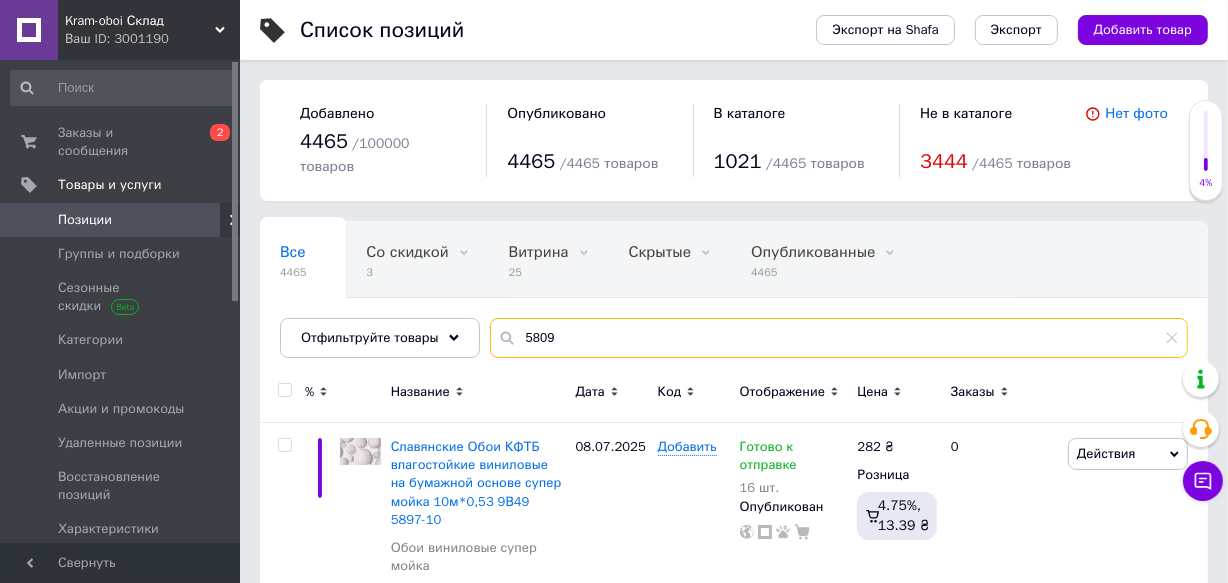 type on "5809" 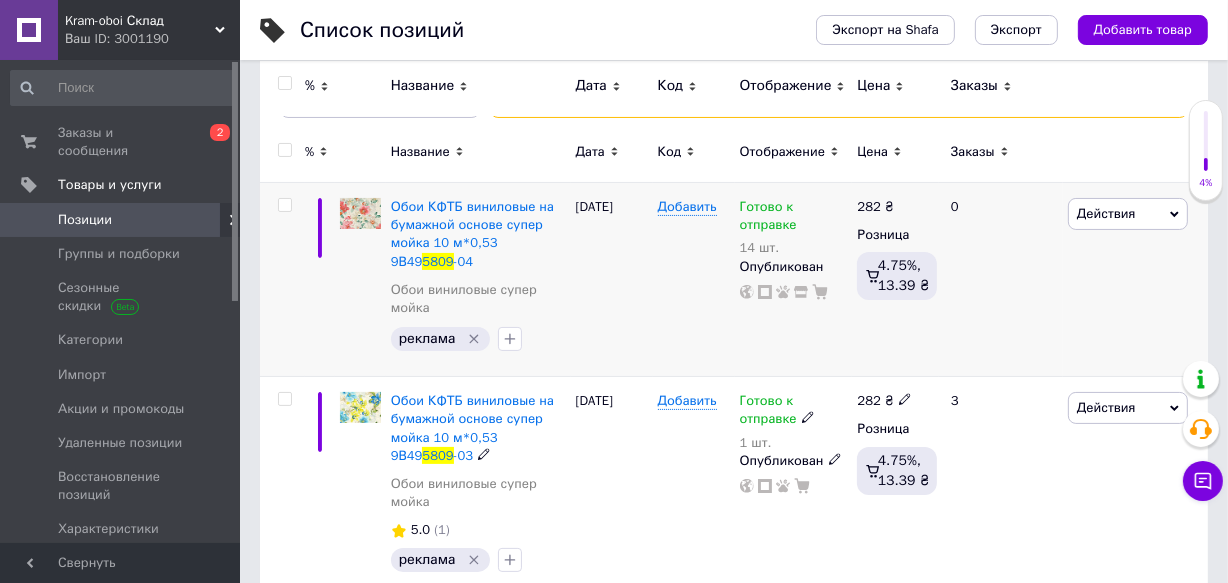scroll, scrollTop: 272, scrollLeft: 0, axis: vertical 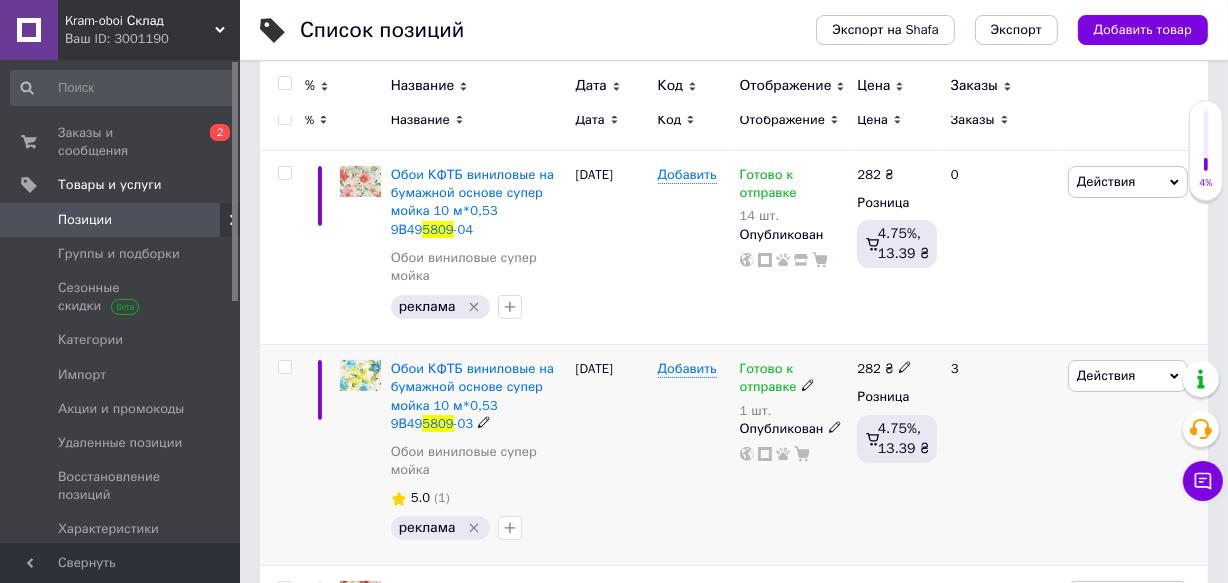 click 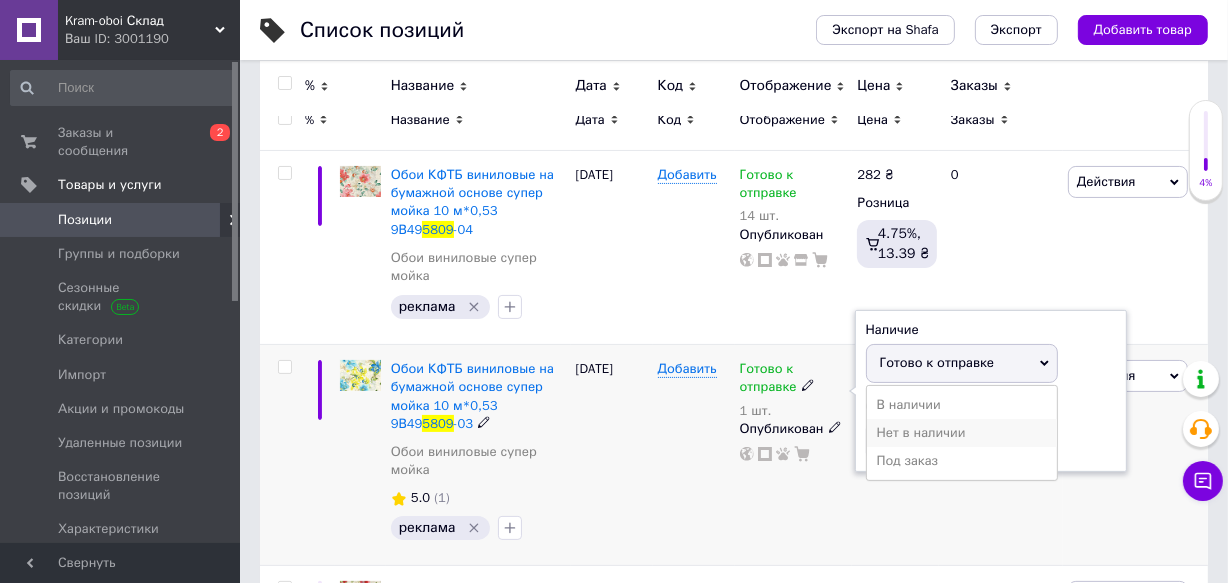 click on "Нет в наличии" at bounding box center (962, 433) 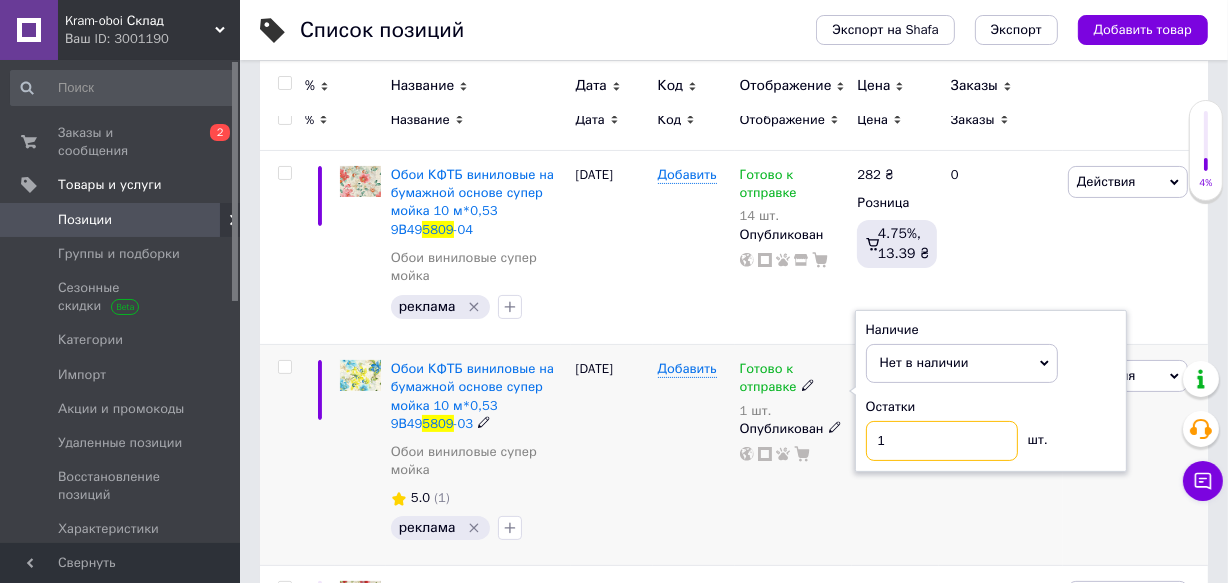 click on "1" at bounding box center [942, 441] 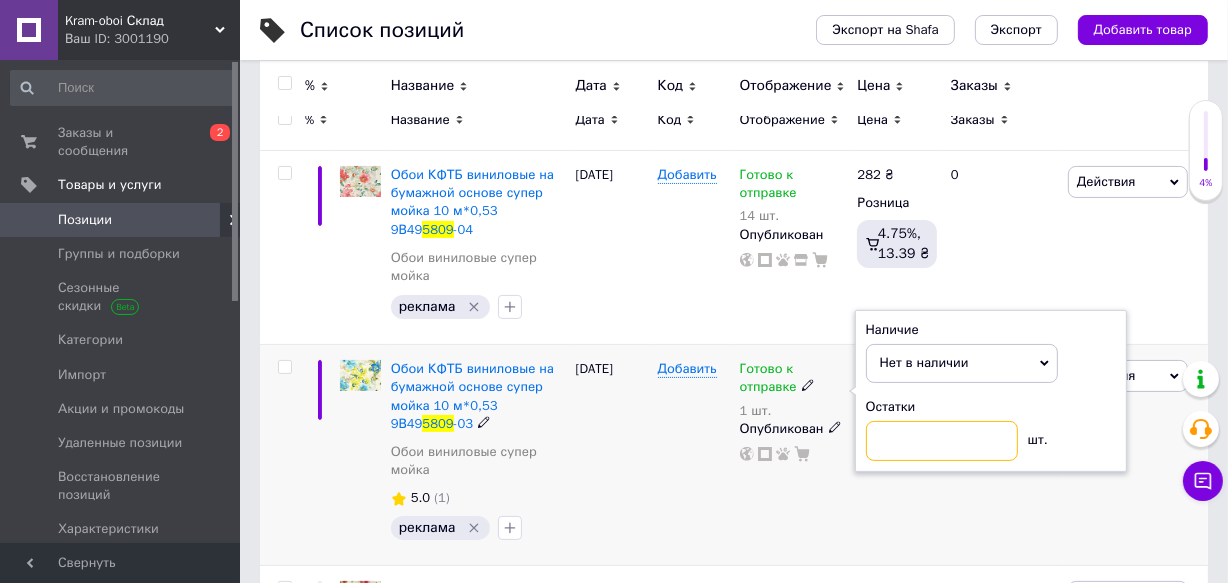 type 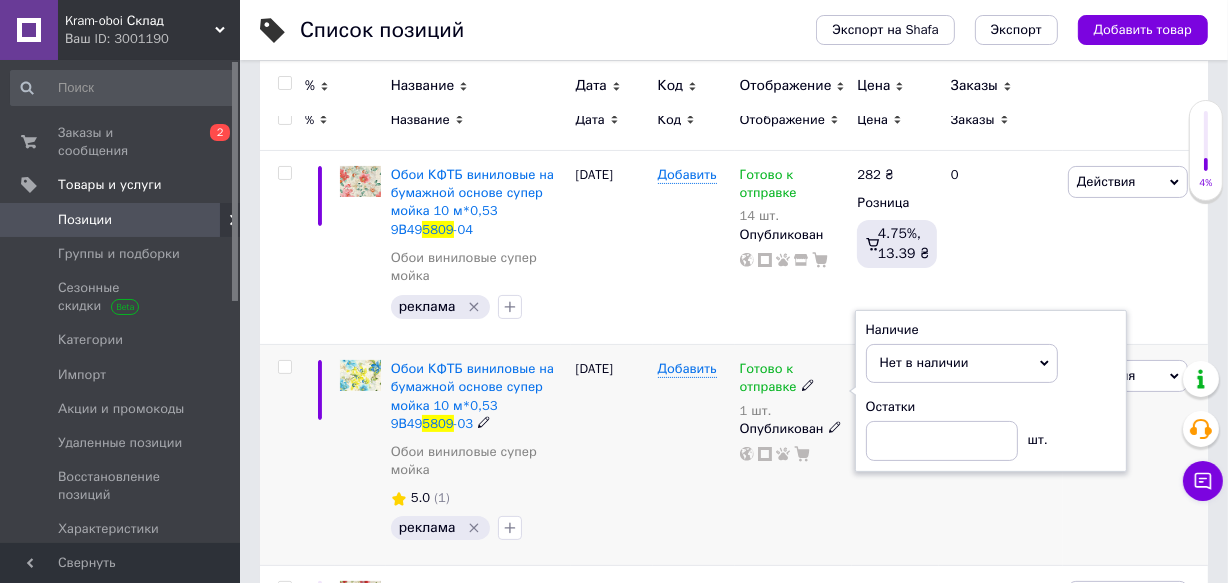 click on "Добавить" at bounding box center (694, 455) 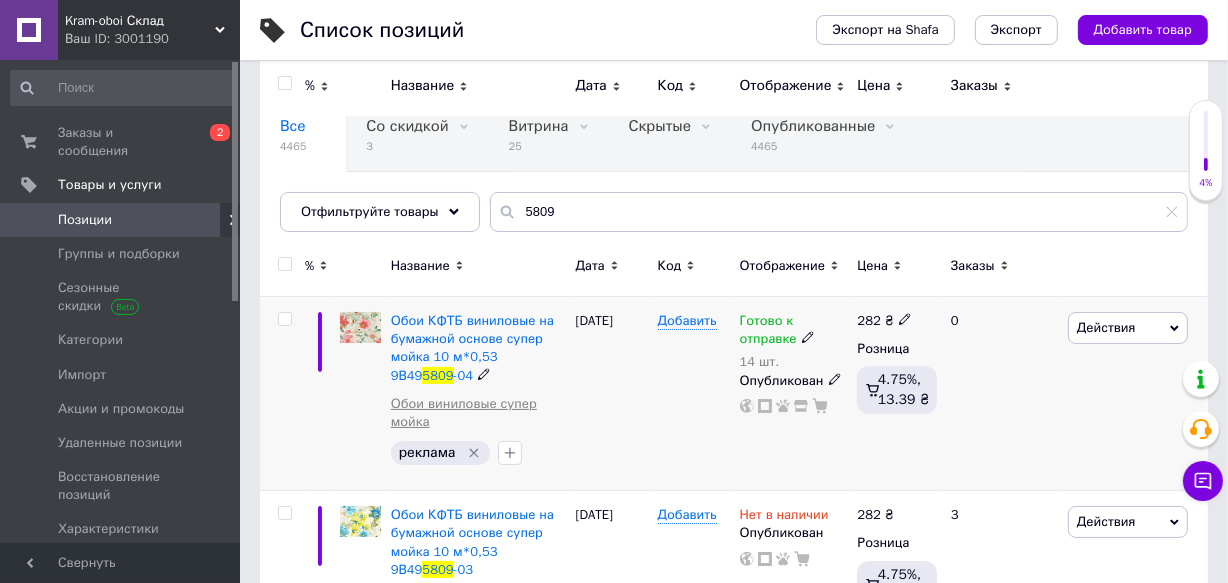 scroll, scrollTop: 0, scrollLeft: 0, axis: both 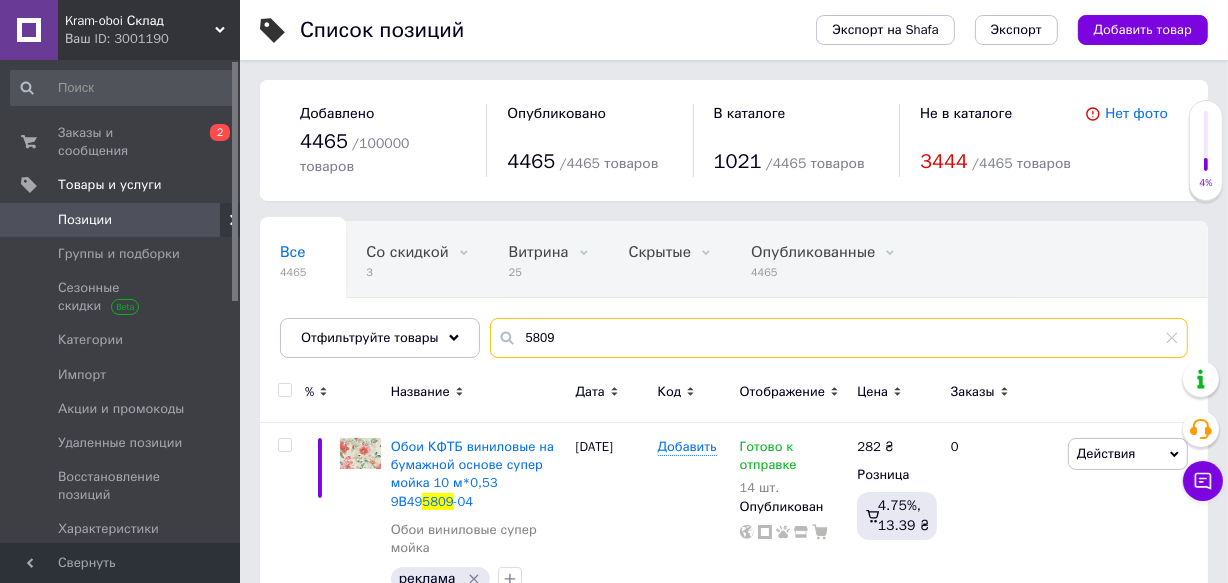 click on "5809" at bounding box center (839, 338) 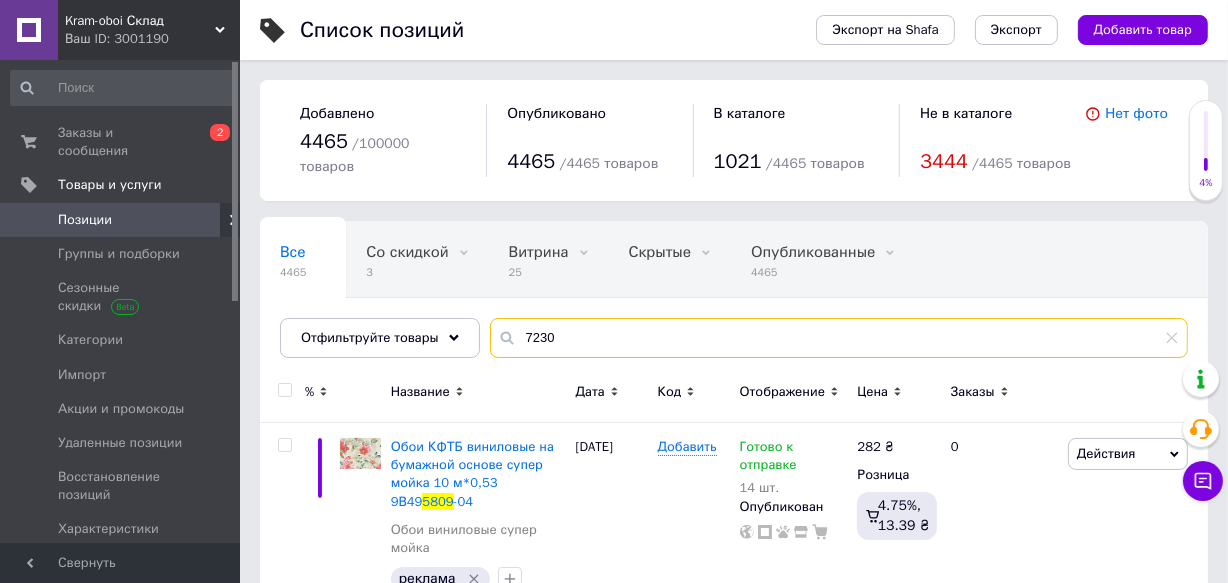 type on "7230" 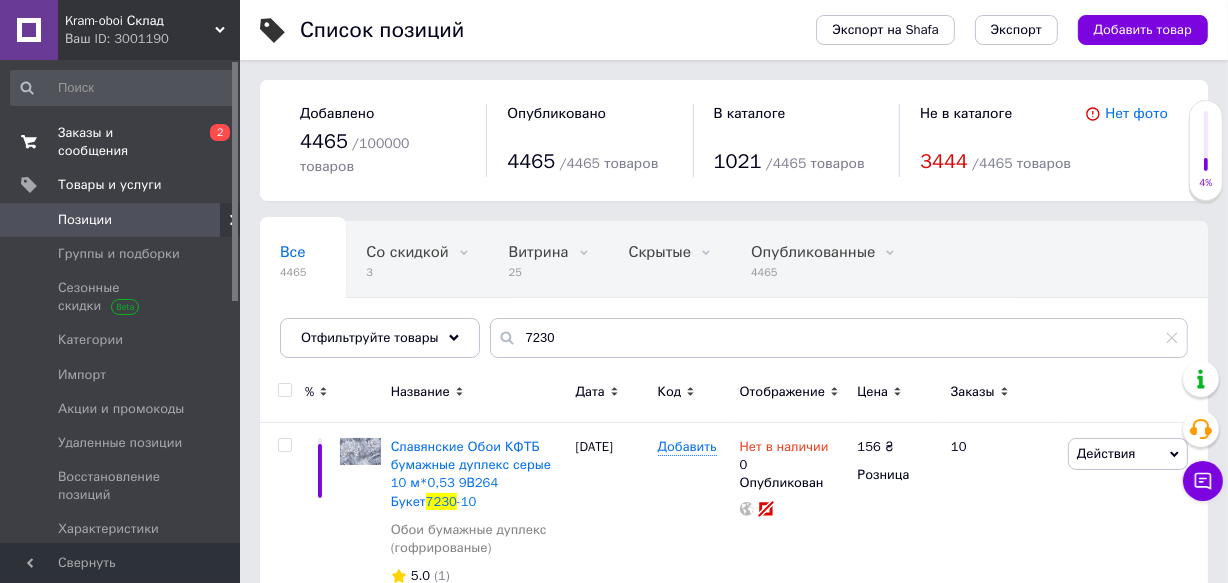 click on "Заказы и сообщения" at bounding box center [121, 142] 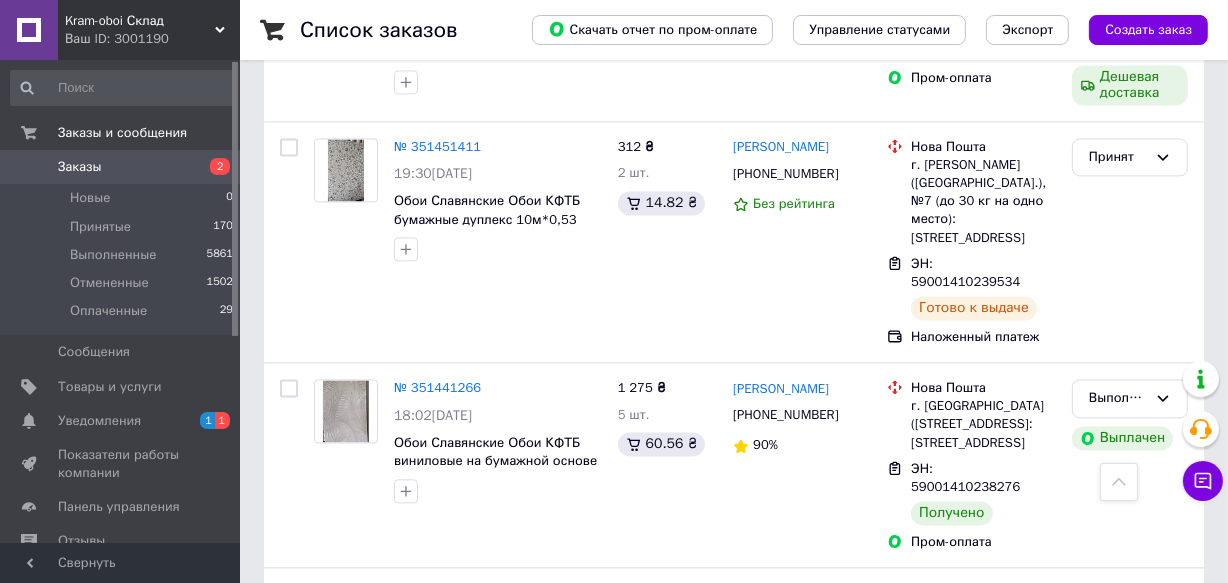 click on "2" at bounding box center (327, 854) 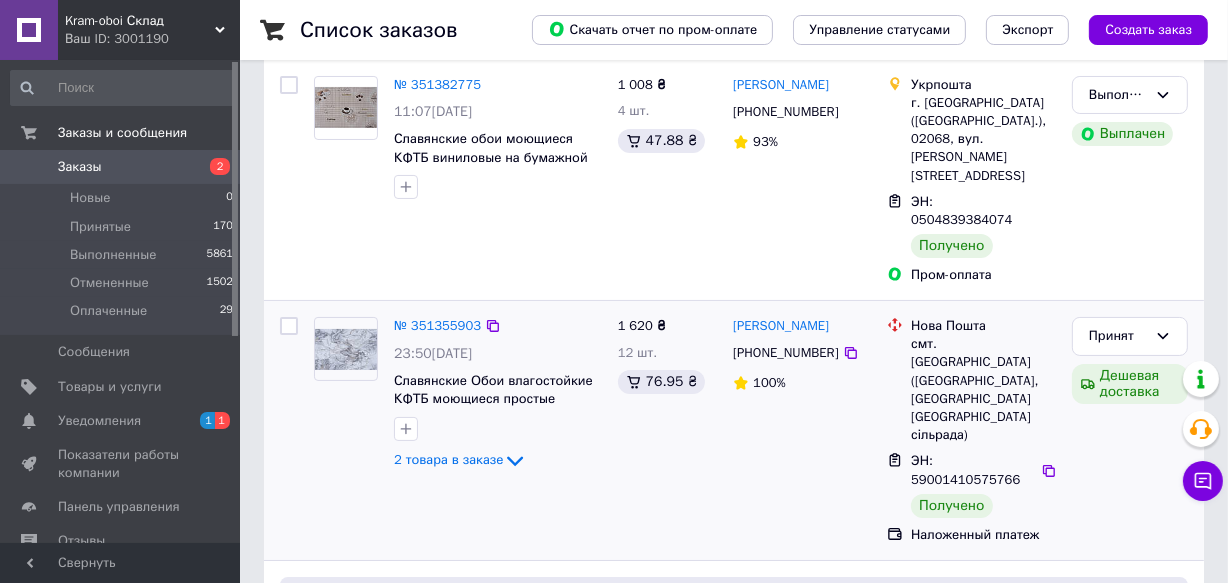 scroll, scrollTop: 181, scrollLeft: 0, axis: vertical 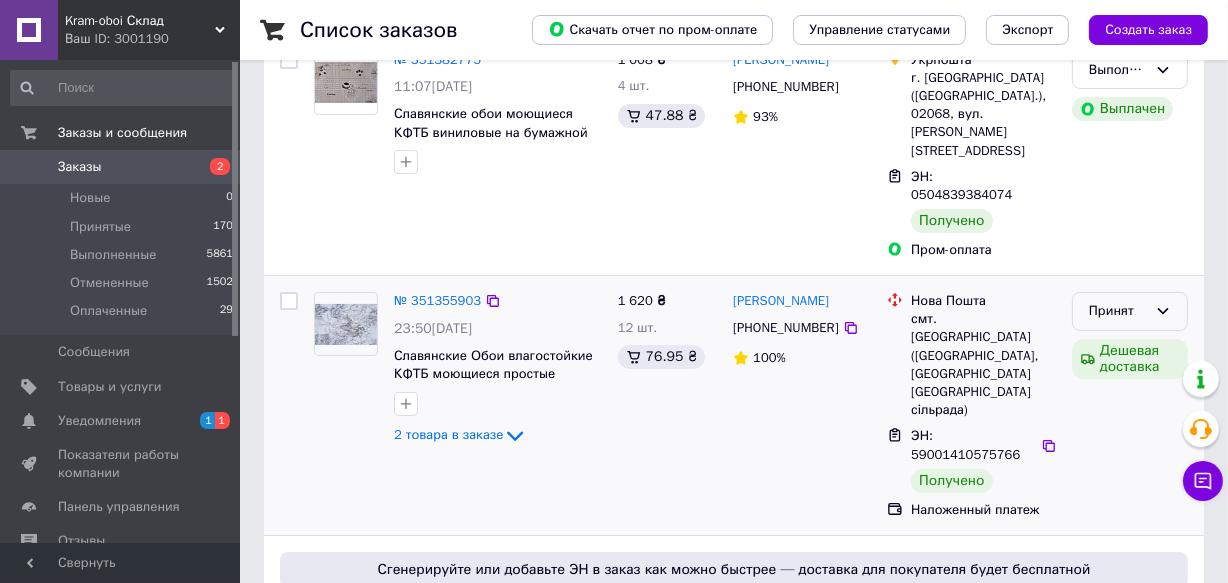click 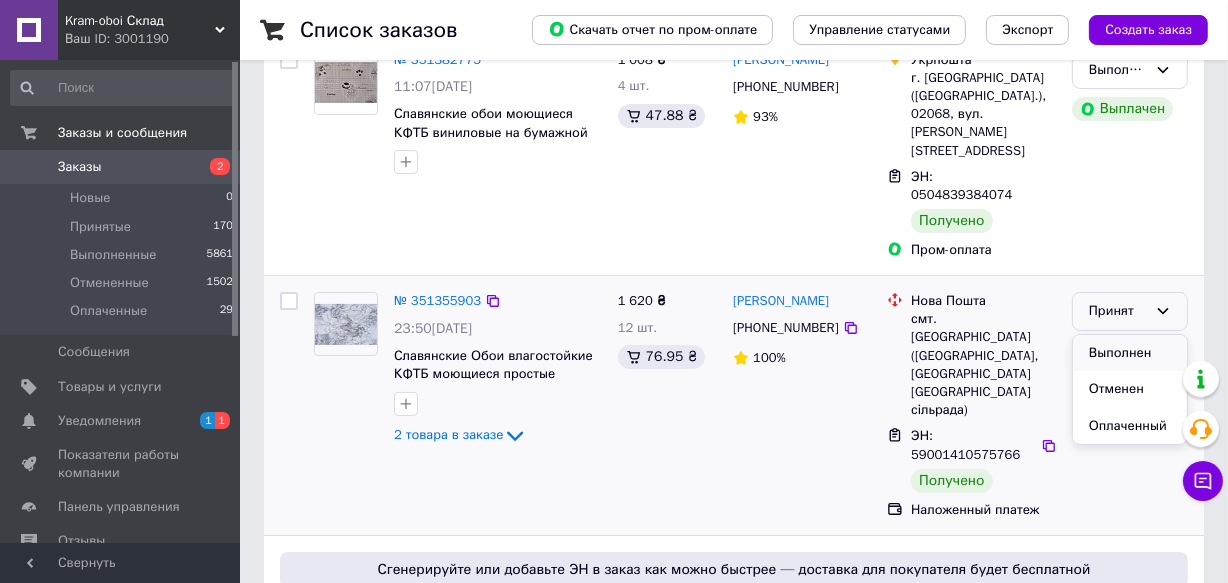 click on "Выполнен" at bounding box center [1130, 353] 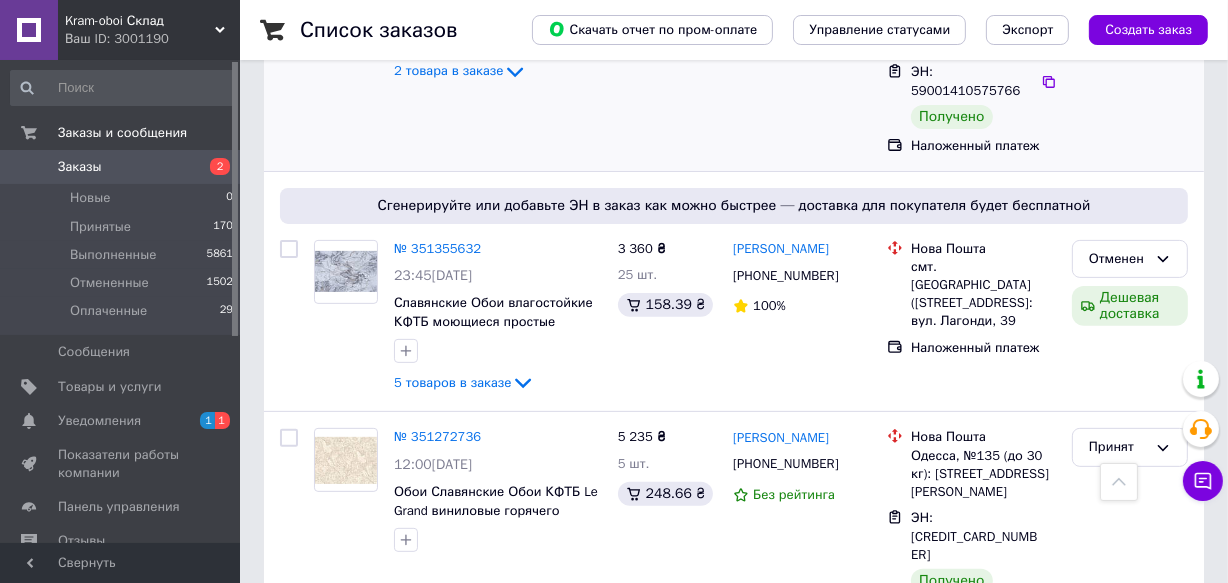 scroll, scrollTop: 636, scrollLeft: 0, axis: vertical 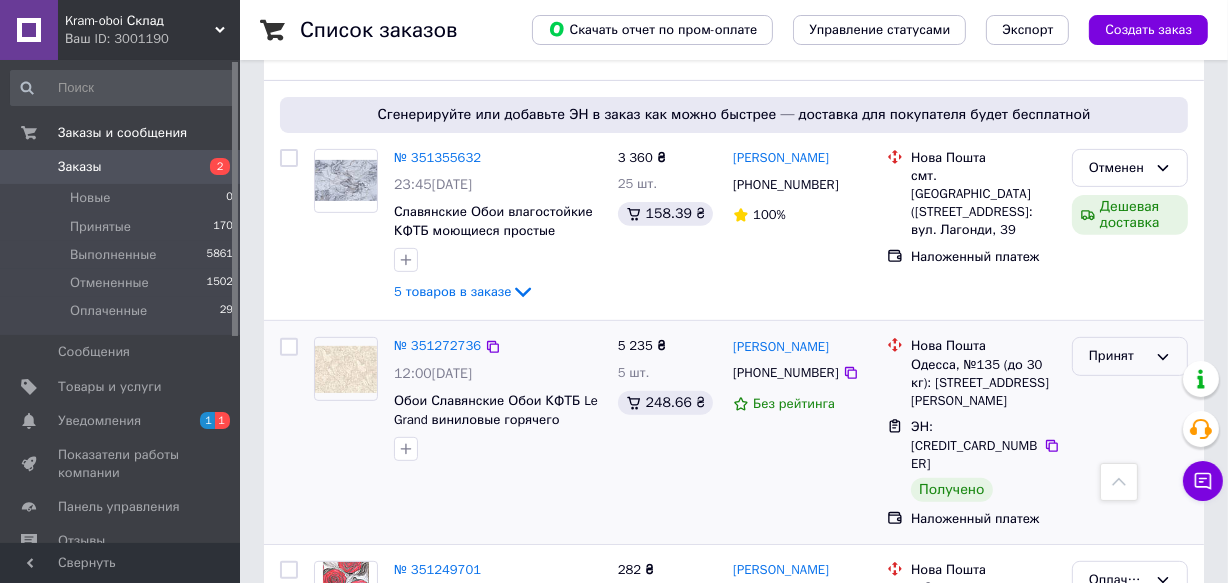 click on "Принят" at bounding box center [1118, 356] 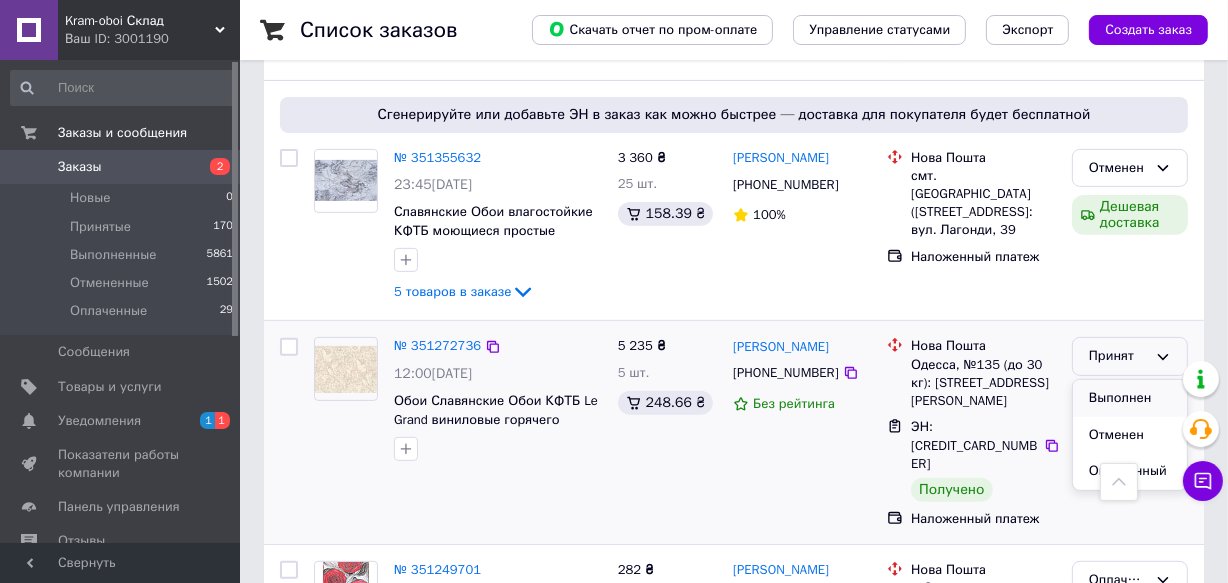 click on "Выполнен" at bounding box center [1130, 398] 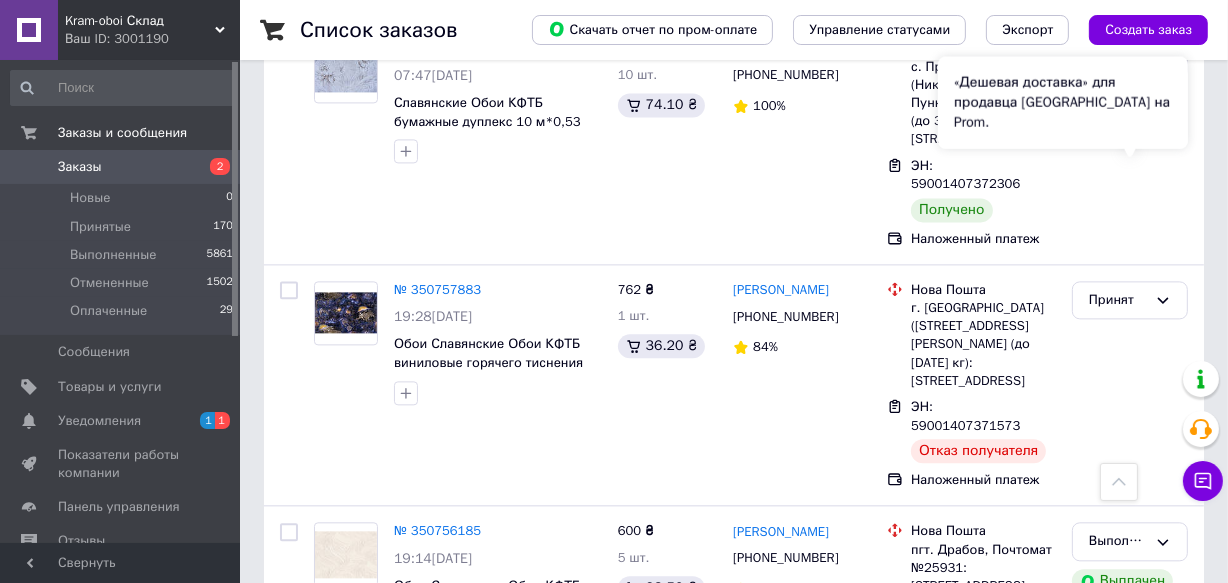 scroll, scrollTop: 3963, scrollLeft: 0, axis: vertical 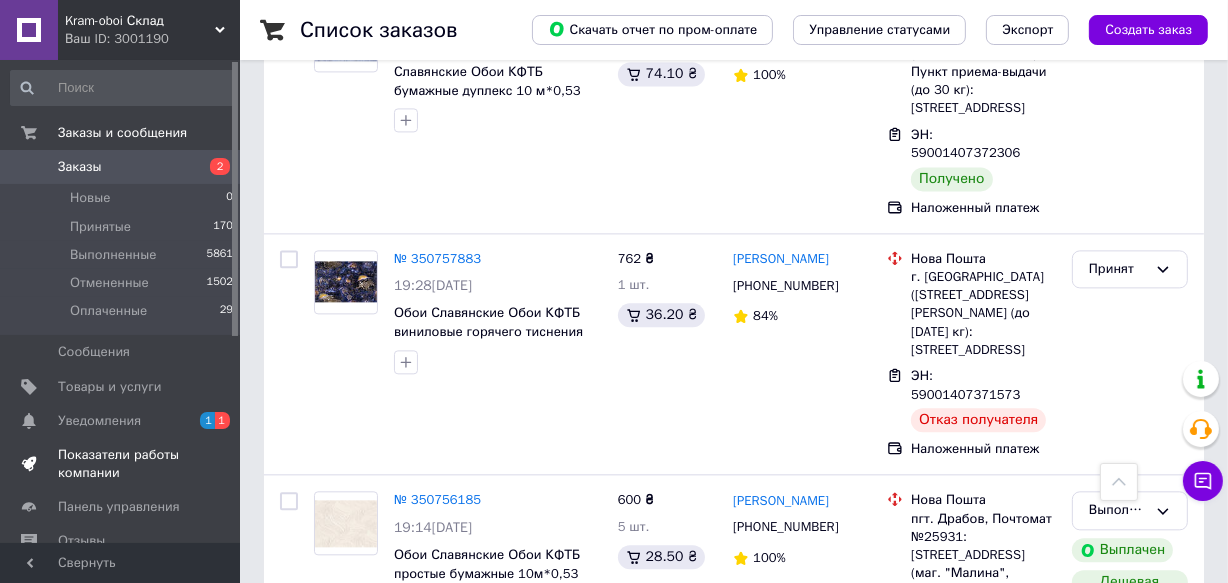 click on "Показатели работы компании" at bounding box center [121, 464] 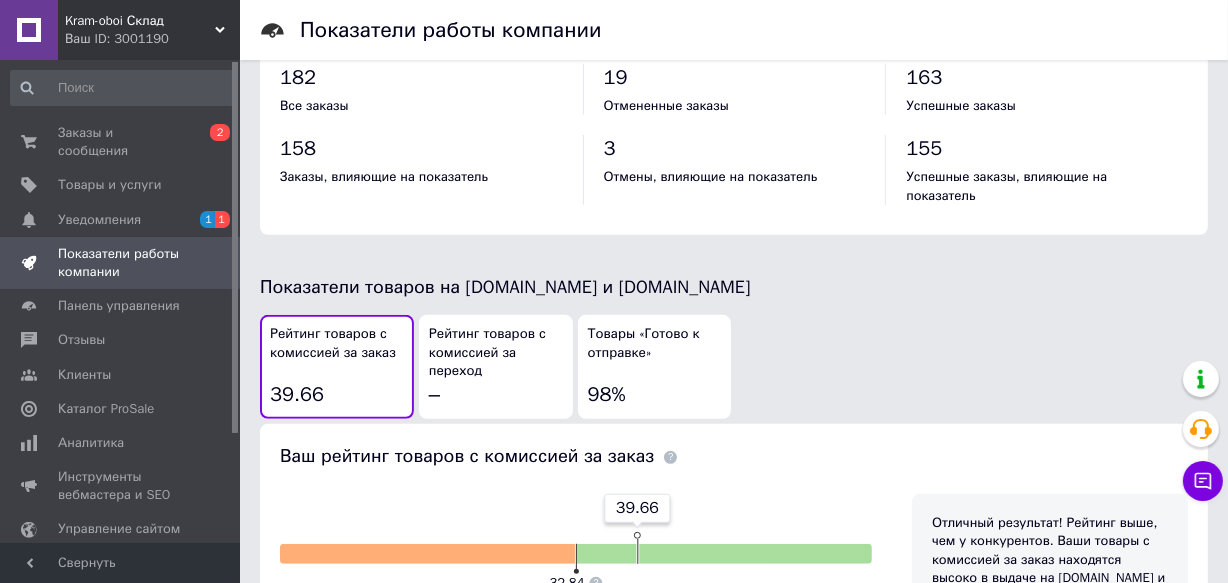 scroll, scrollTop: 1000, scrollLeft: 0, axis: vertical 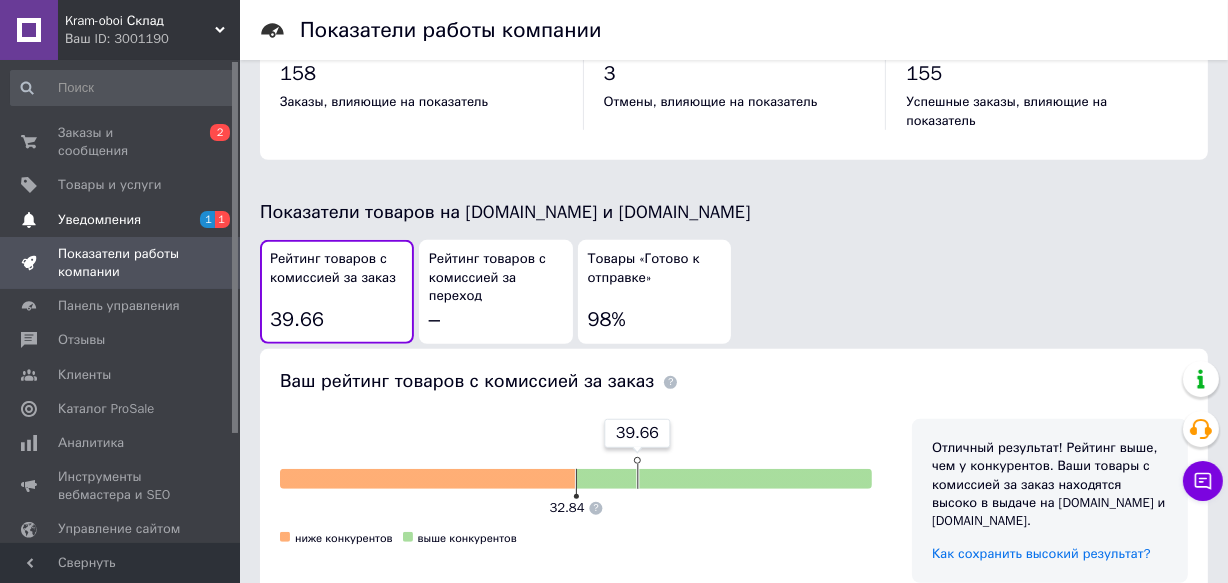 click on "Уведомления" at bounding box center [99, 220] 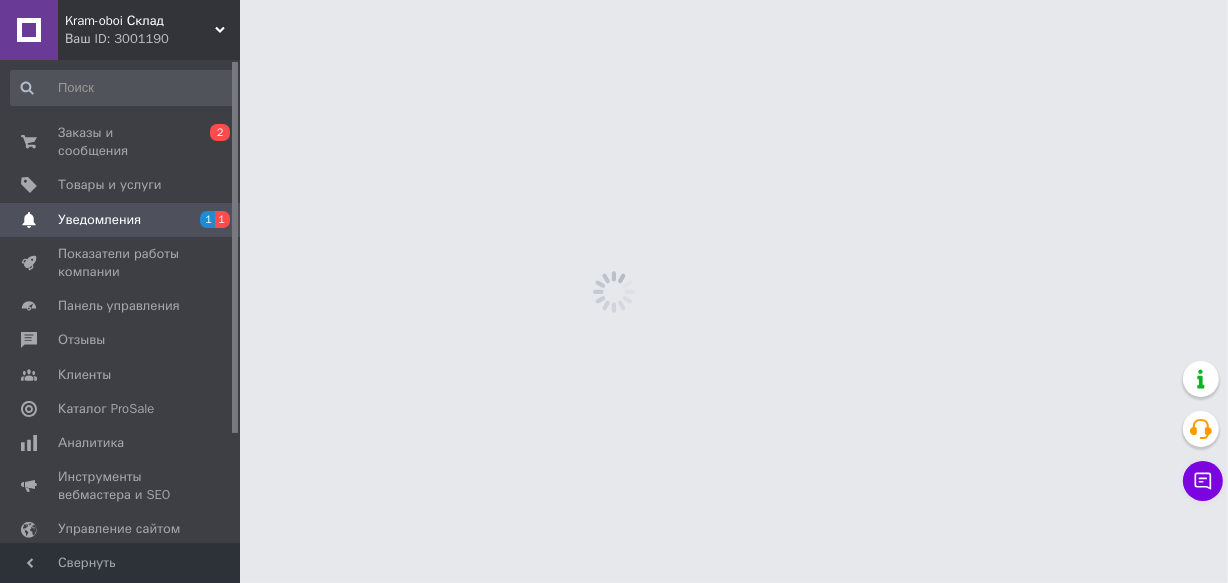 scroll, scrollTop: 0, scrollLeft: 0, axis: both 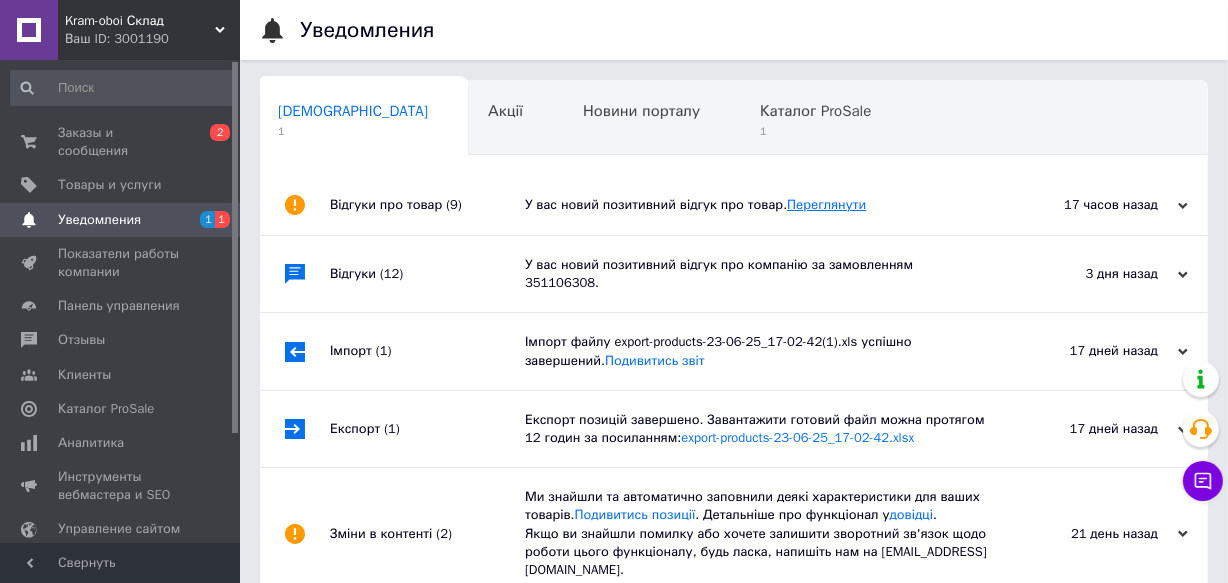 click on "Переглянути" at bounding box center (826, 204) 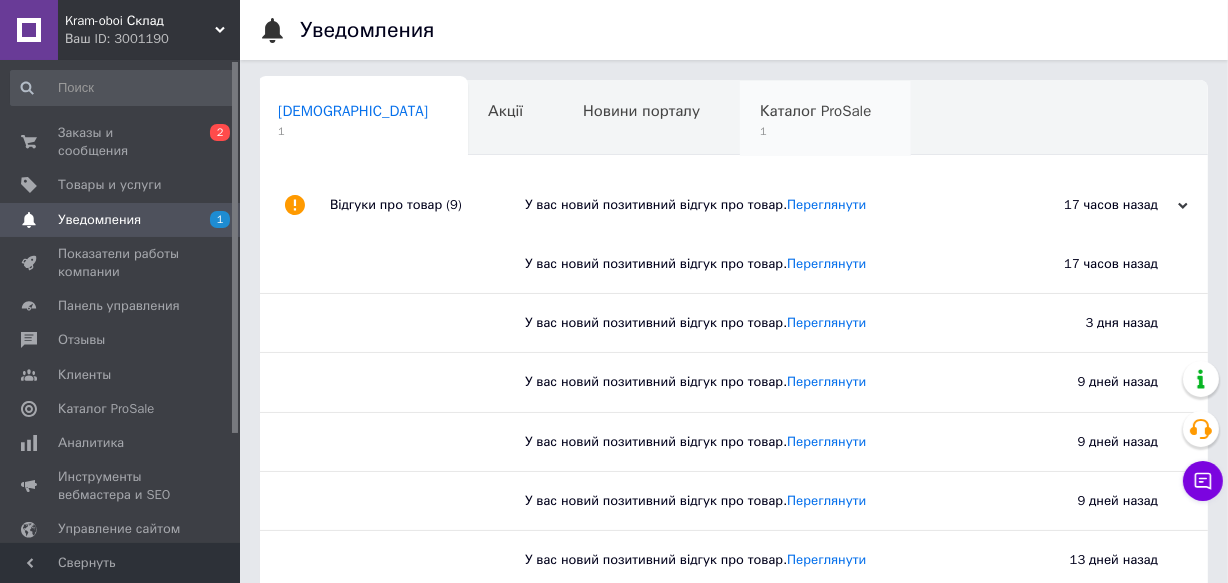 click on "Каталог ProSale" at bounding box center [815, 111] 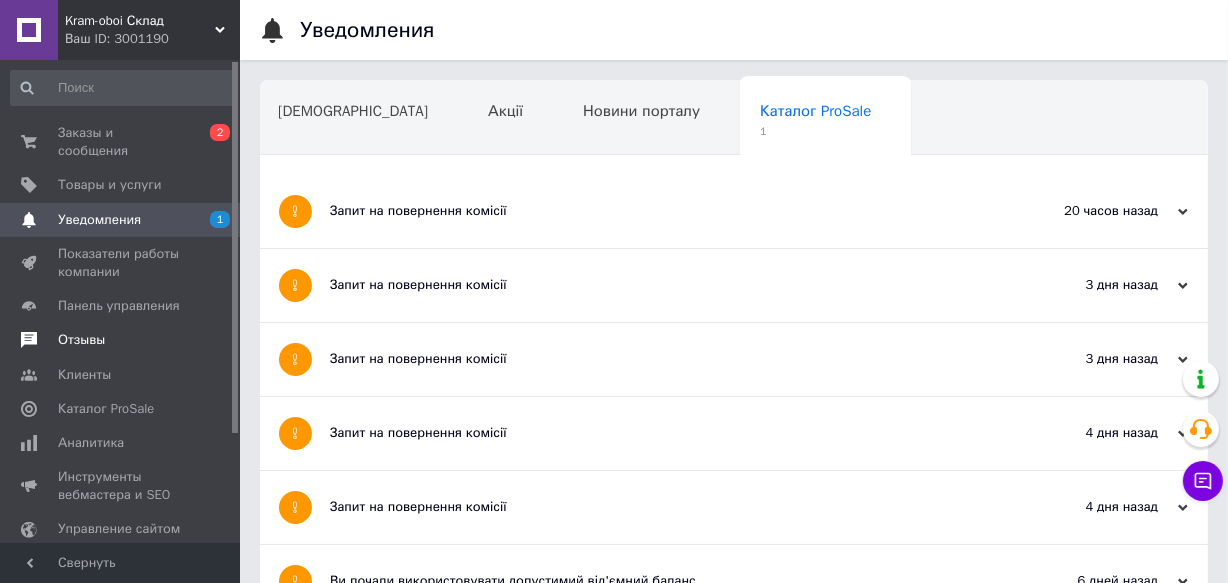 click on "Отзывы" at bounding box center [121, 340] 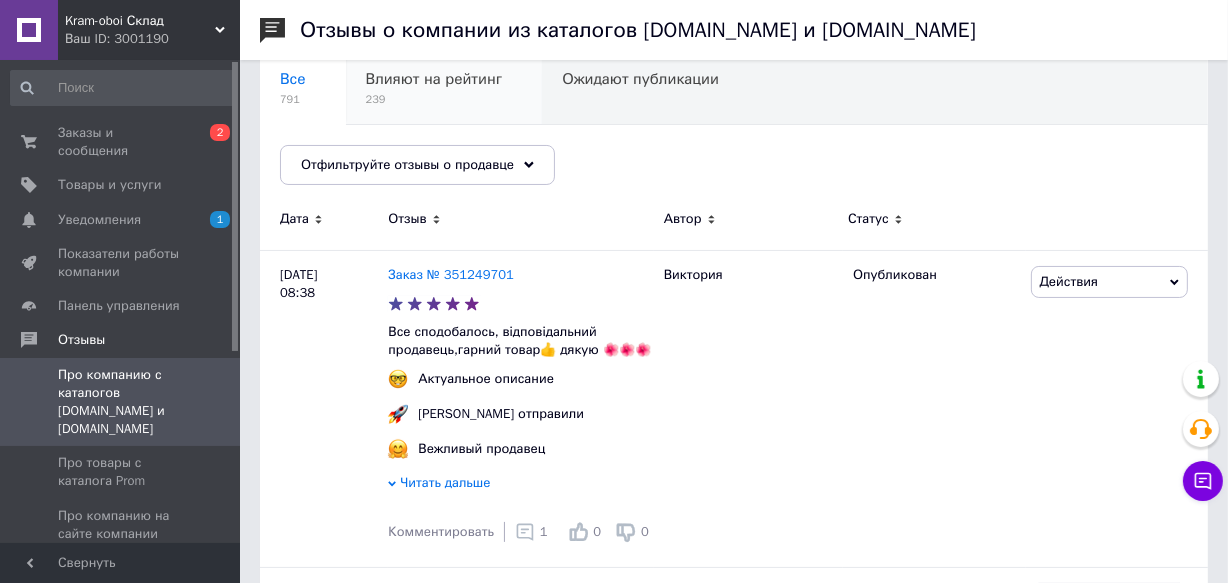 scroll, scrollTop: 272, scrollLeft: 0, axis: vertical 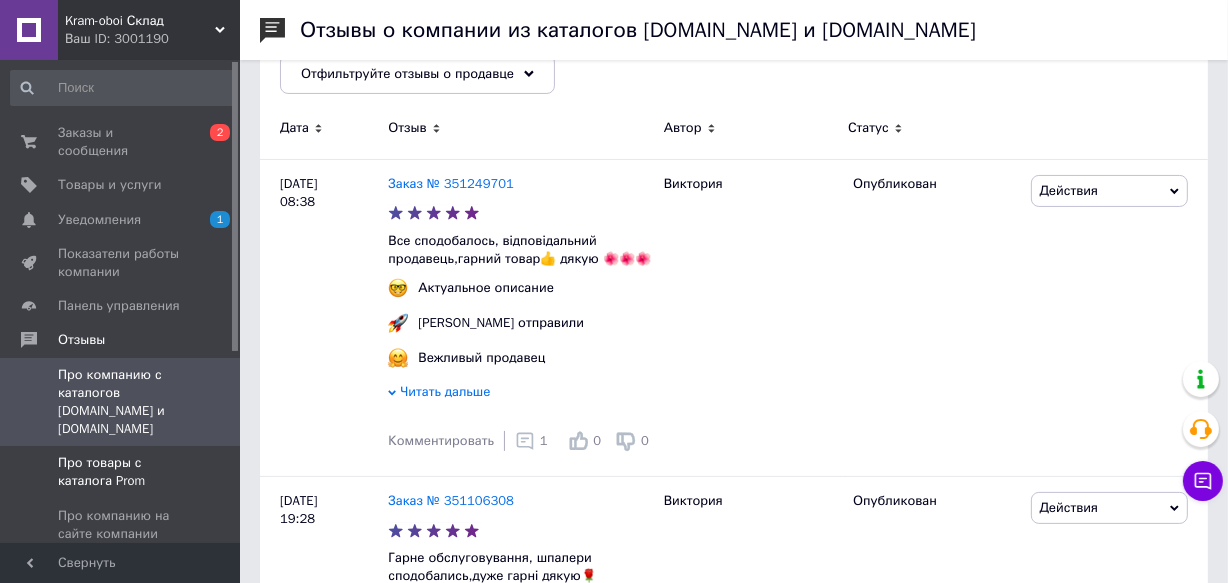 click on "Про товары с каталога Prom" at bounding box center (121, 472) 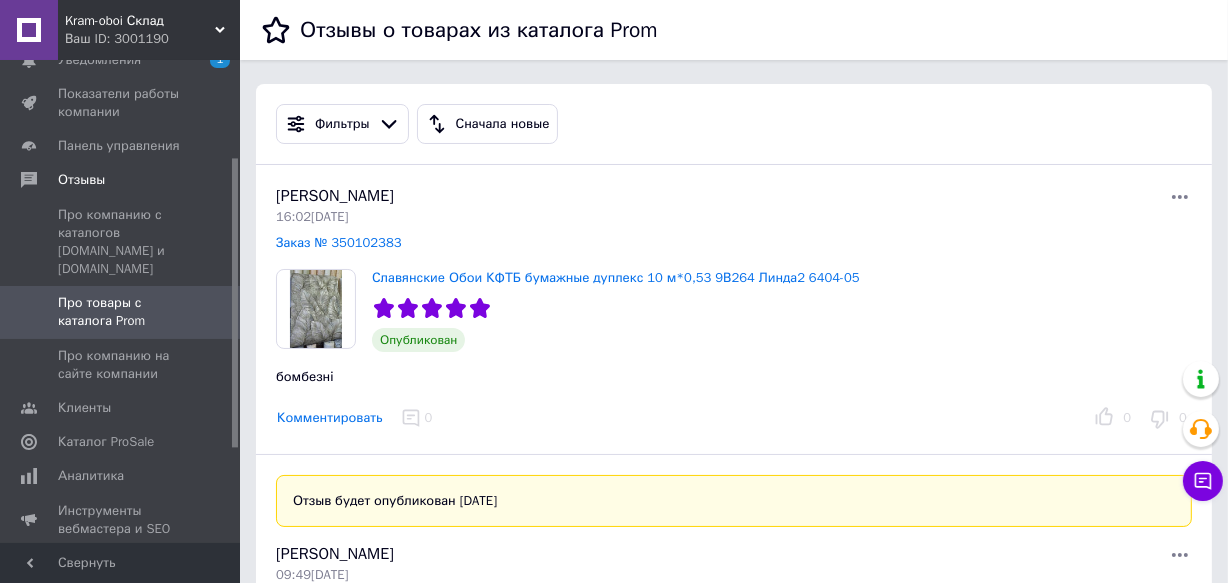 scroll, scrollTop: 181, scrollLeft: 0, axis: vertical 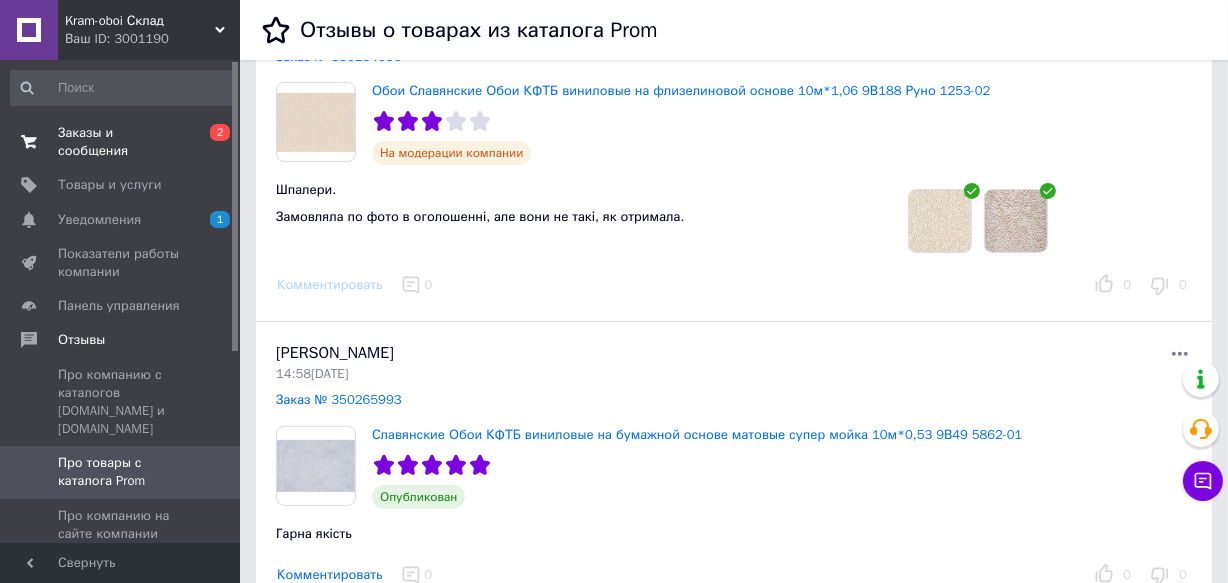 click on "Заказы и сообщения" at bounding box center (121, 142) 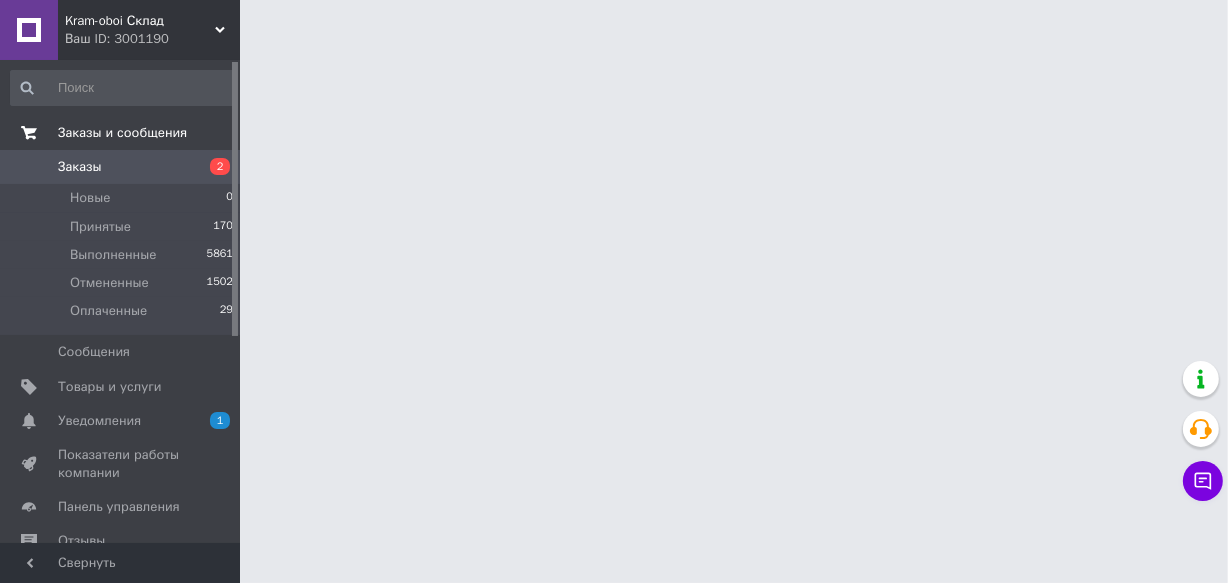 scroll, scrollTop: 0, scrollLeft: 0, axis: both 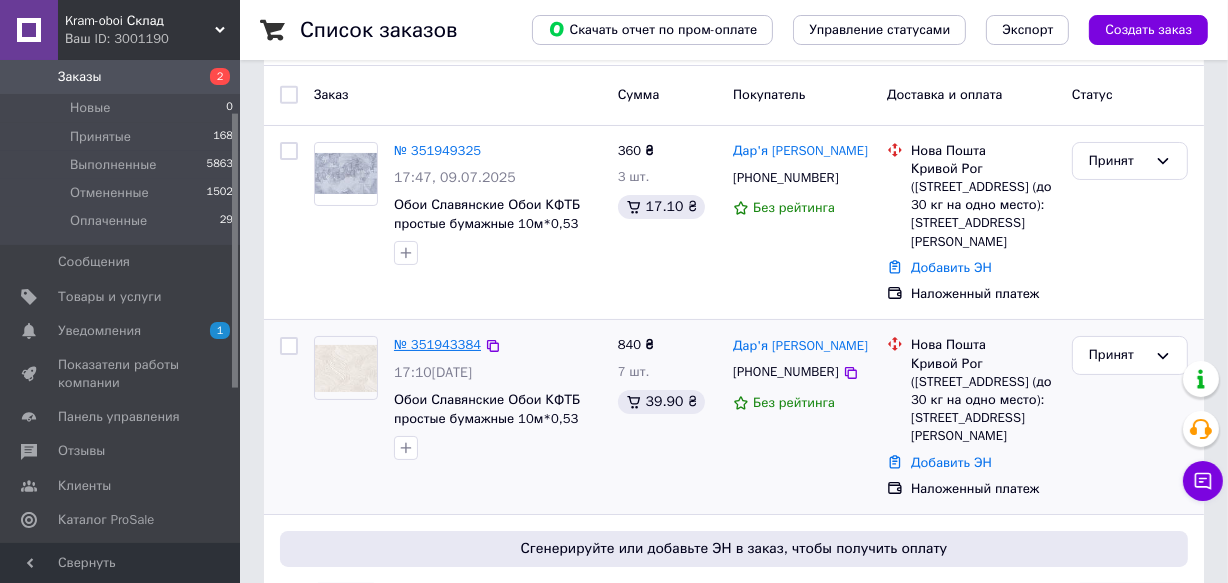 click on "№ 351943384" at bounding box center (437, 344) 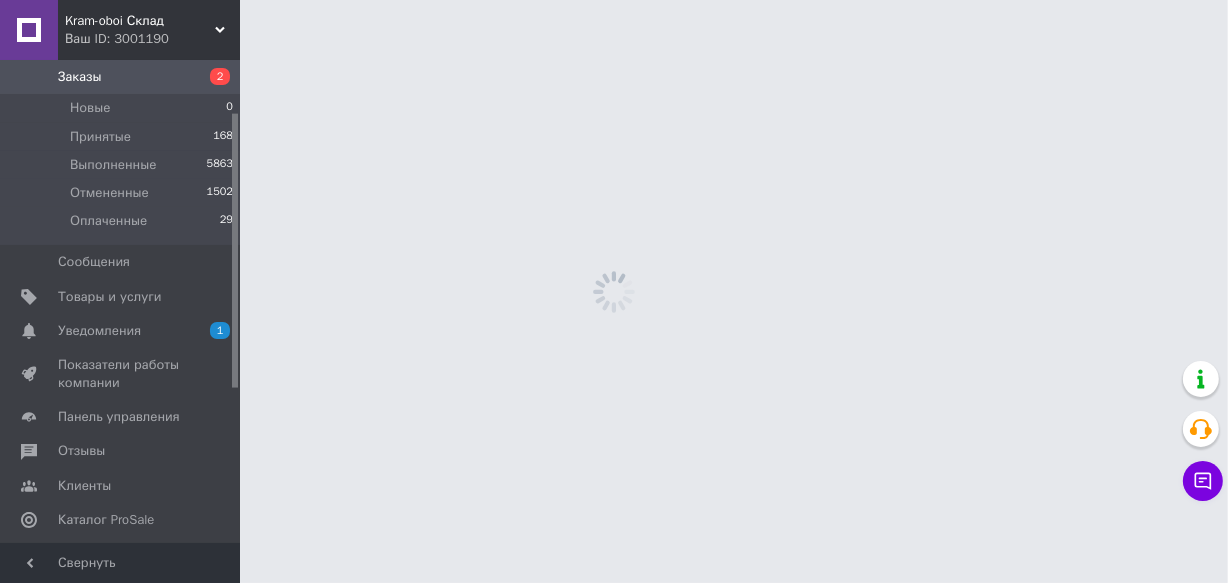 scroll, scrollTop: 0, scrollLeft: 0, axis: both 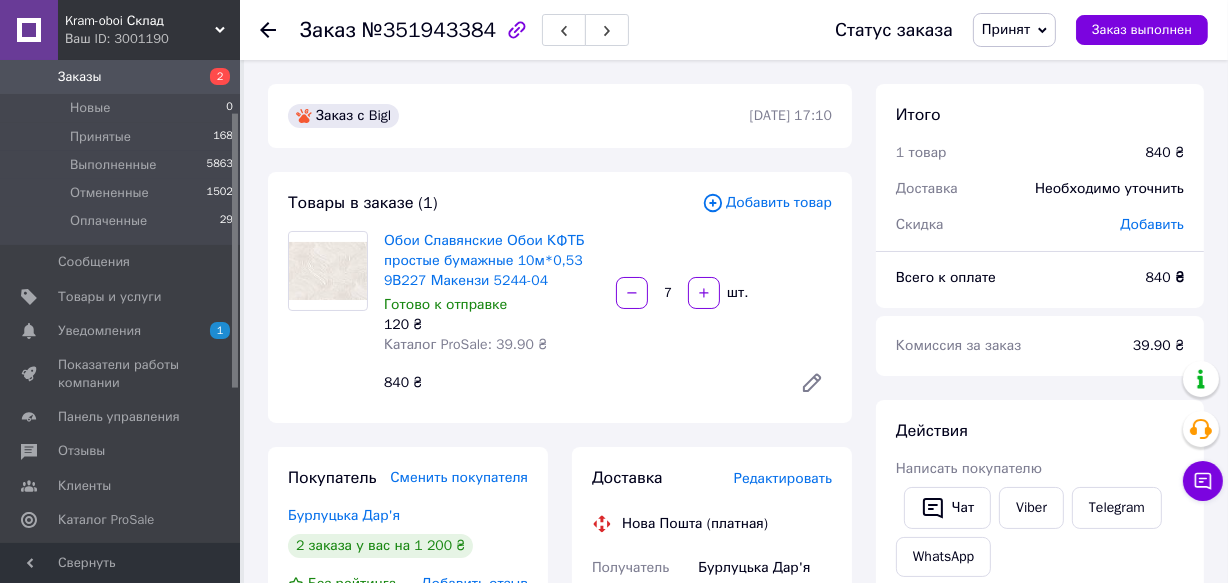 click 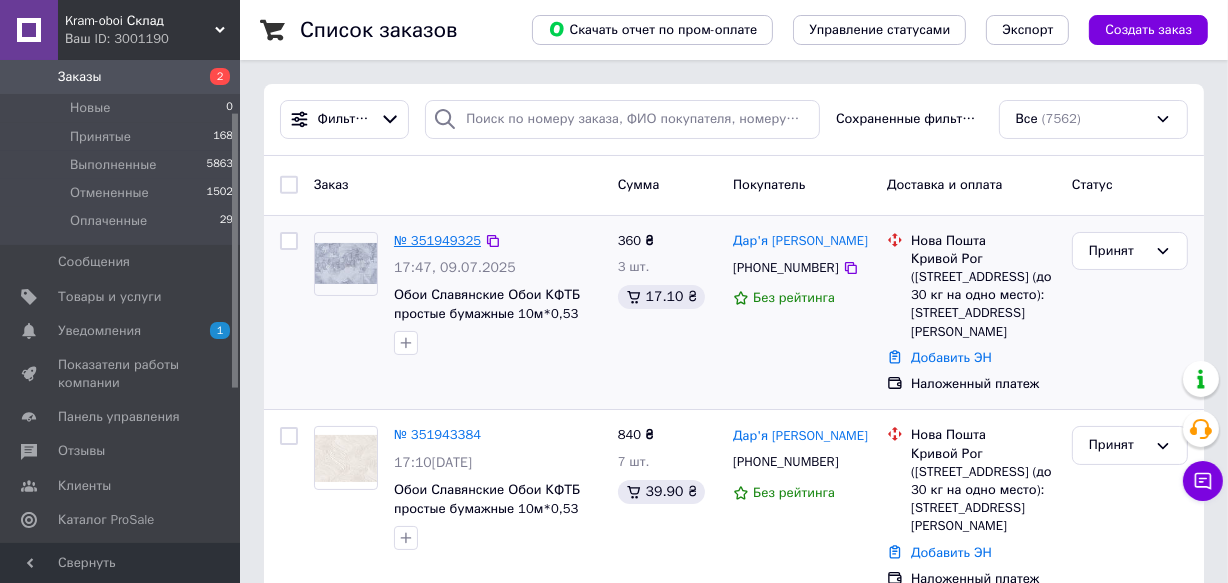 click on "№ 351949325" at bounding box center (437, 240) 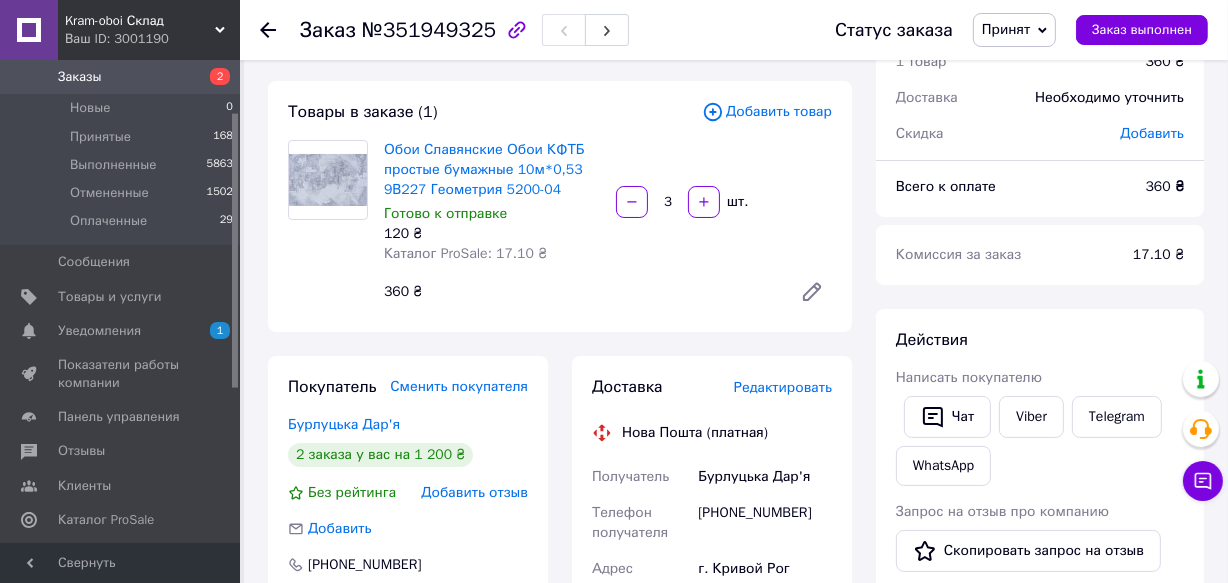 scroll, scrollTop: 90, scrollLeft: 0, axis: vertical 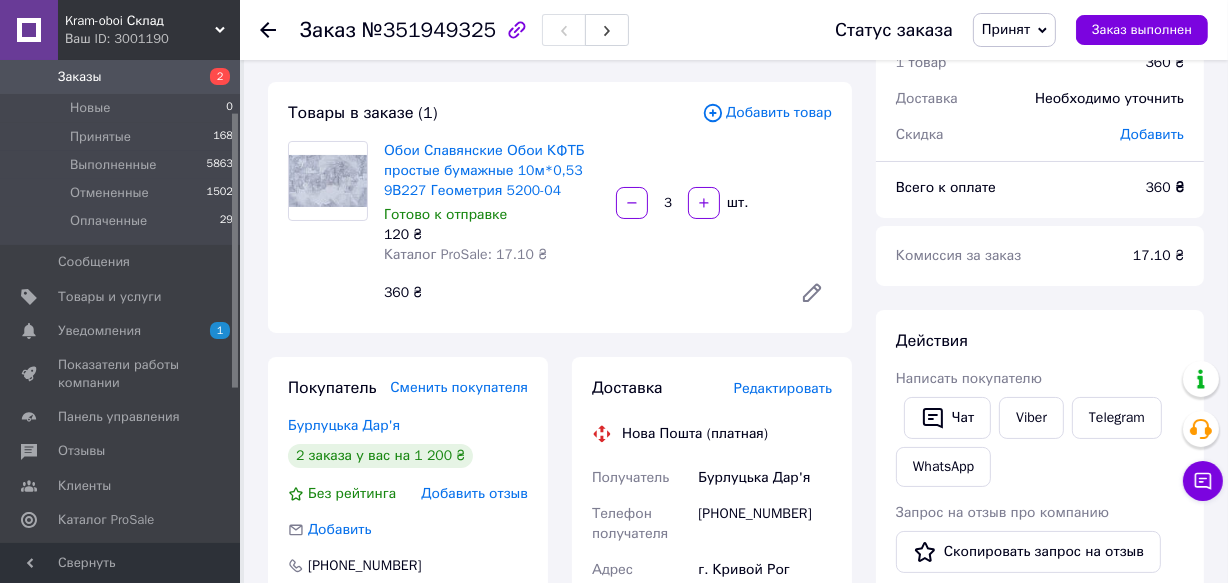 click 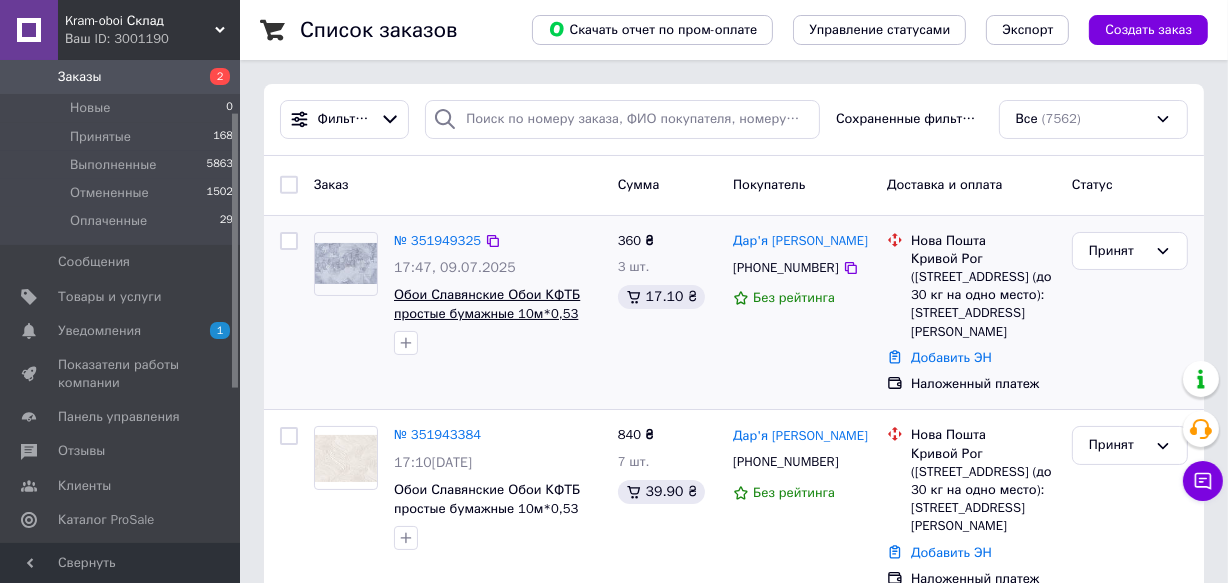 scroll, scrollTop: 181, scrollLeft: 0, axis: vertical 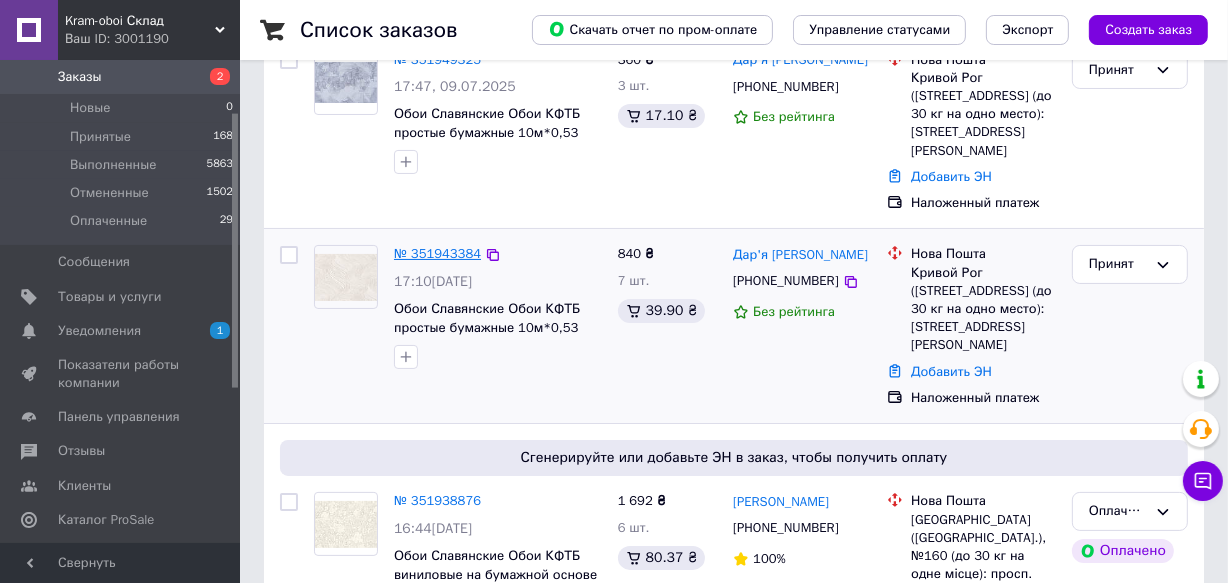 click on "№ 351943384" at bounding box center (437, 253) 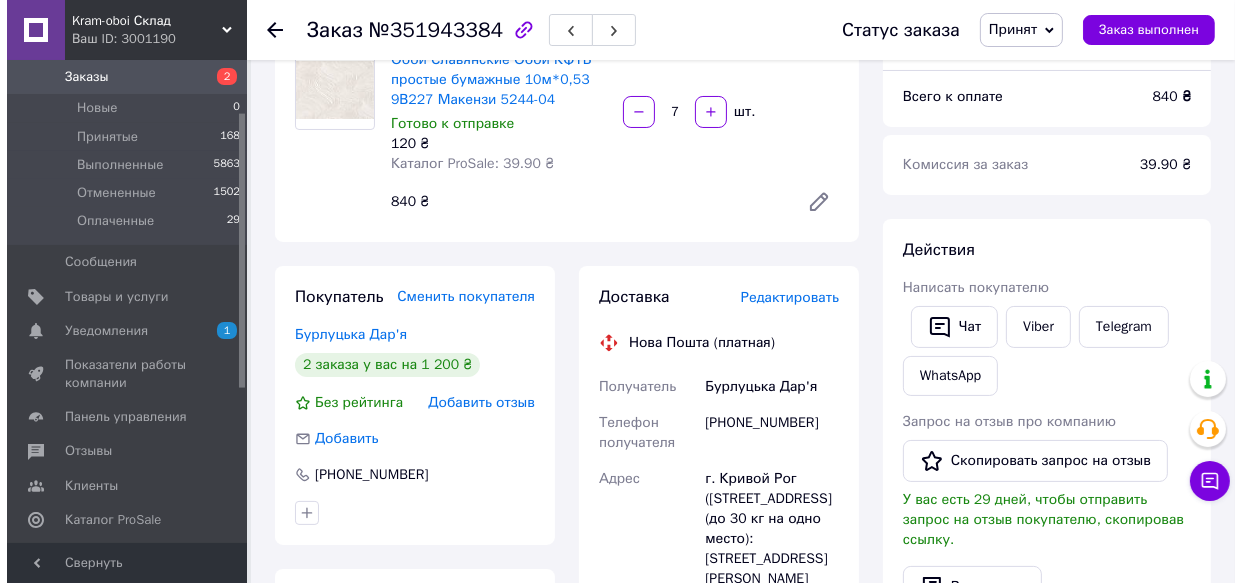 scroll, scrollTop: 0, scrollLeft: 0, axis: both 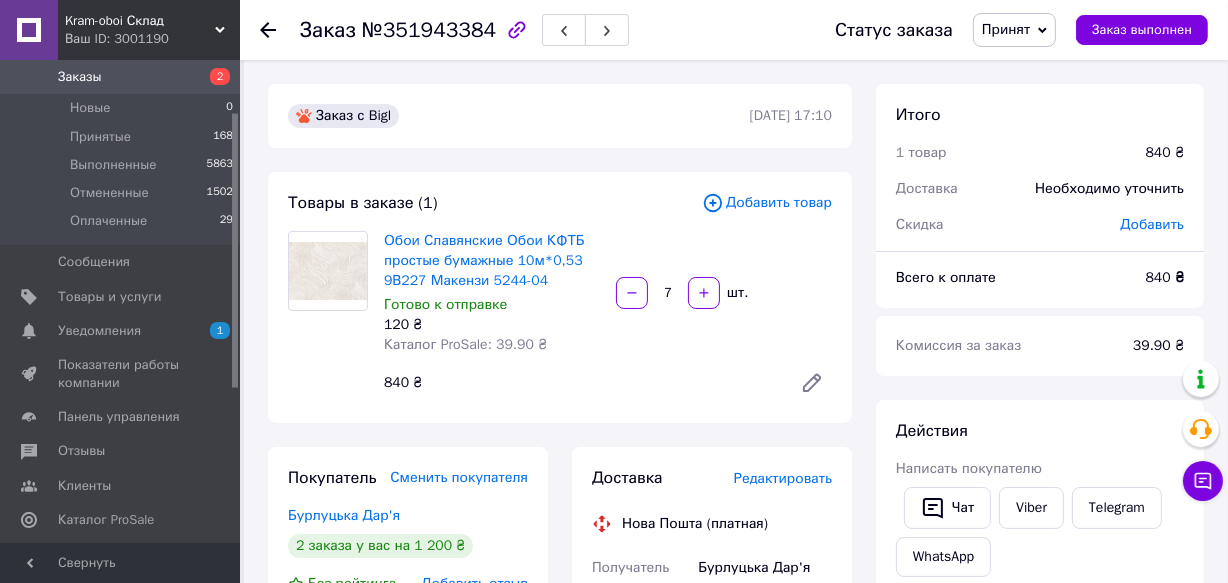 click on "Добавить товар" at bounding box center (767, 203) 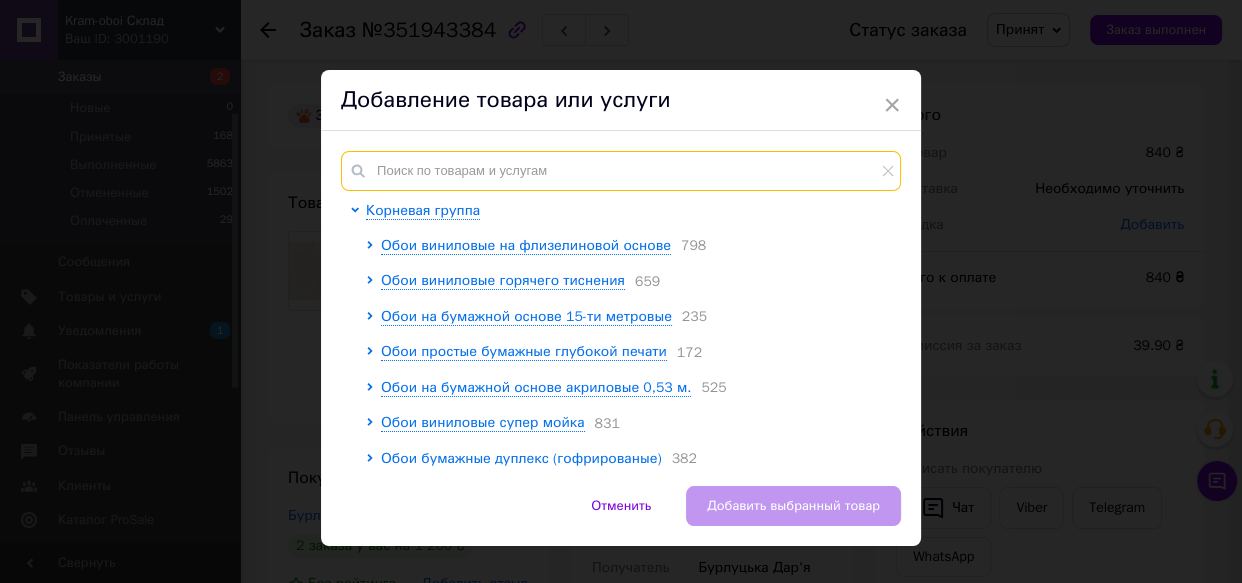 click at bounding box center [621, 171] 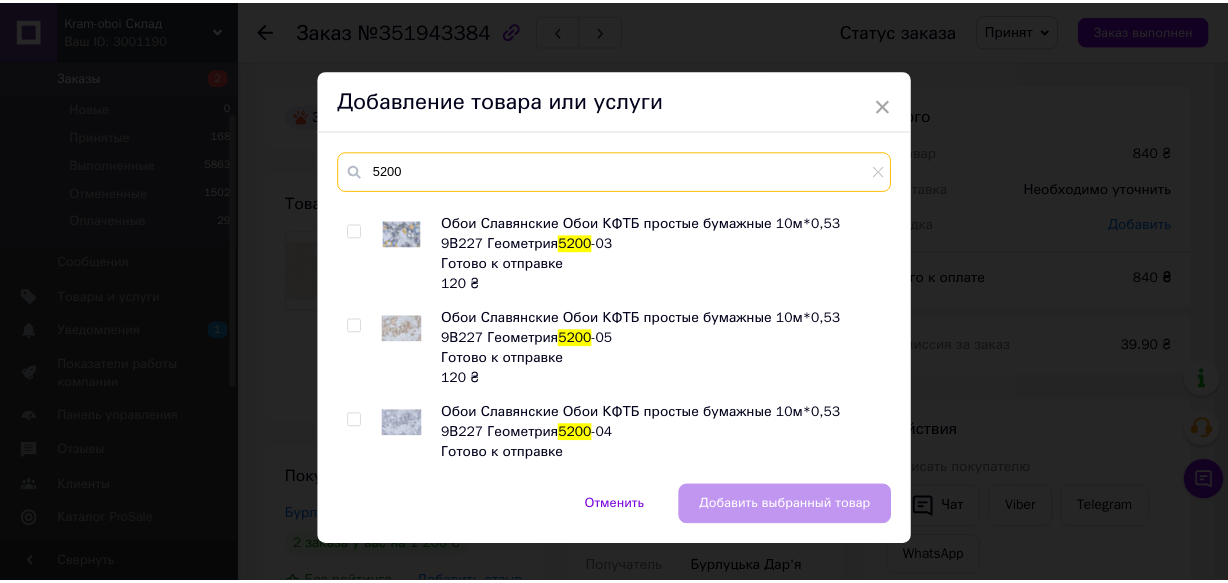 scroll, scrollTop: 363, scrollLeft: 0, axis: vertical 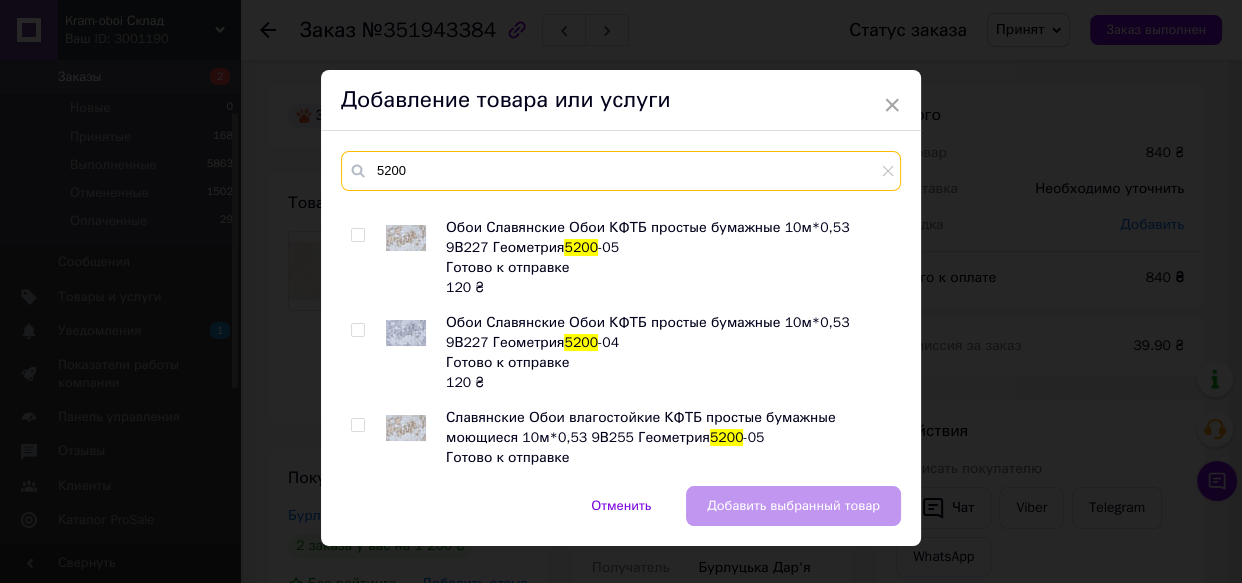 type on "5200" 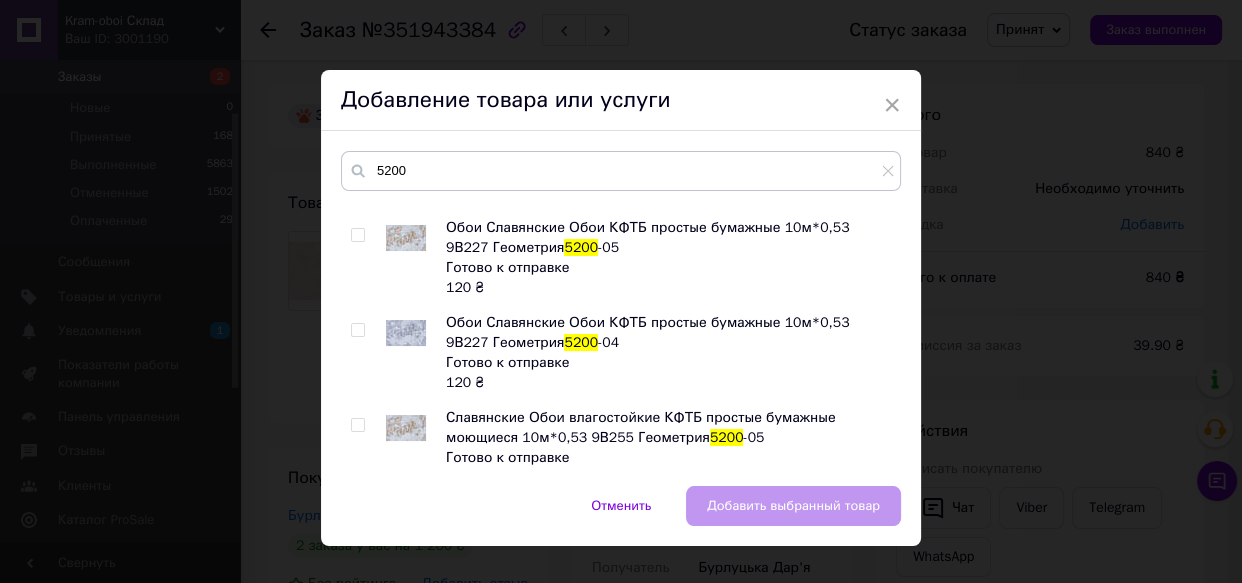 click at bounding box center [357, 330] 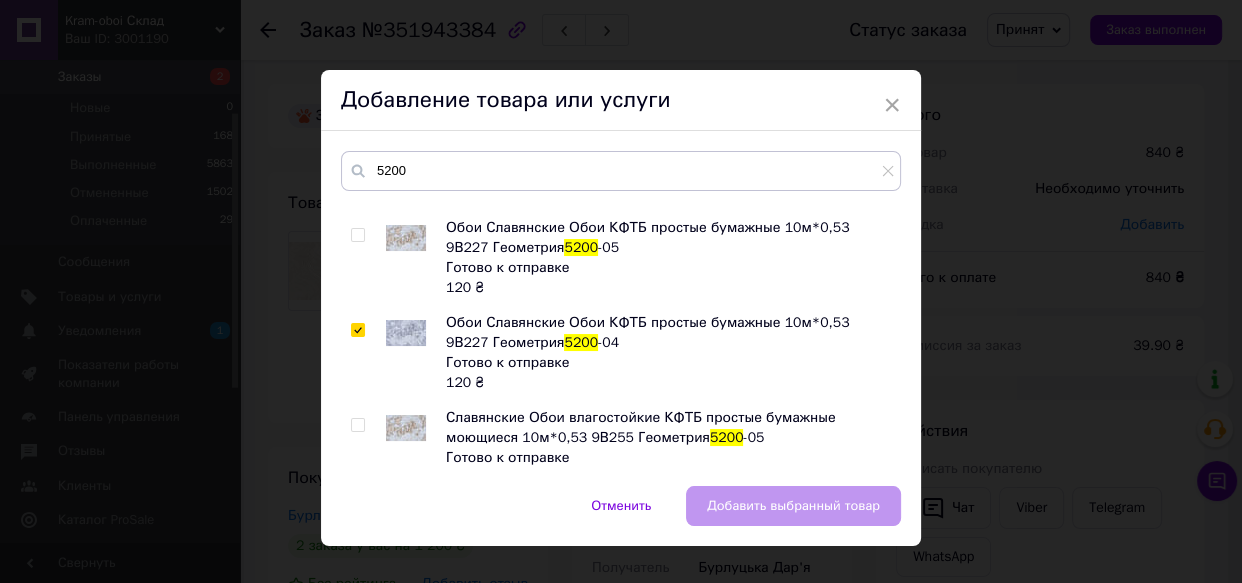 checkbox on "true" 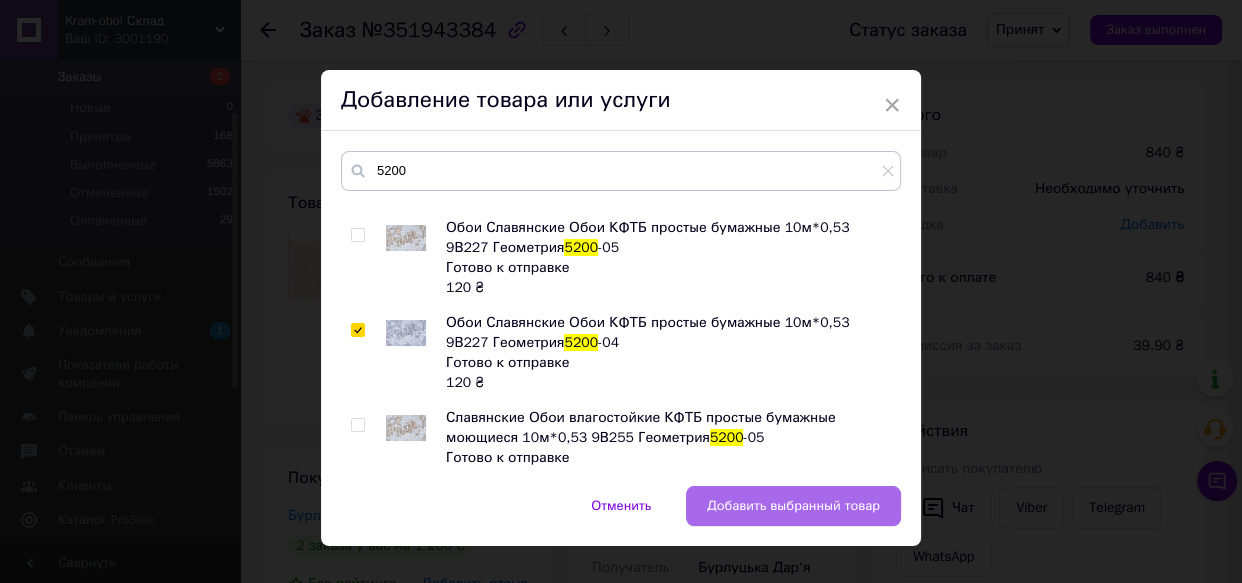 click on "Добавить выбранный товар" at bounding box center [793, 506] 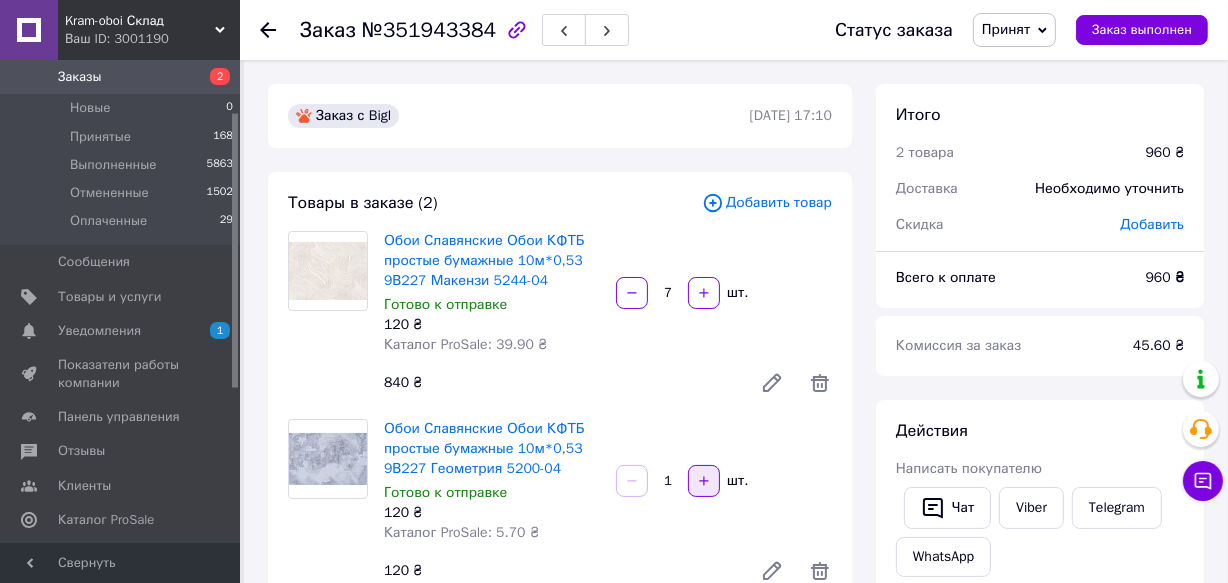 click at bounding box center [704, 481] 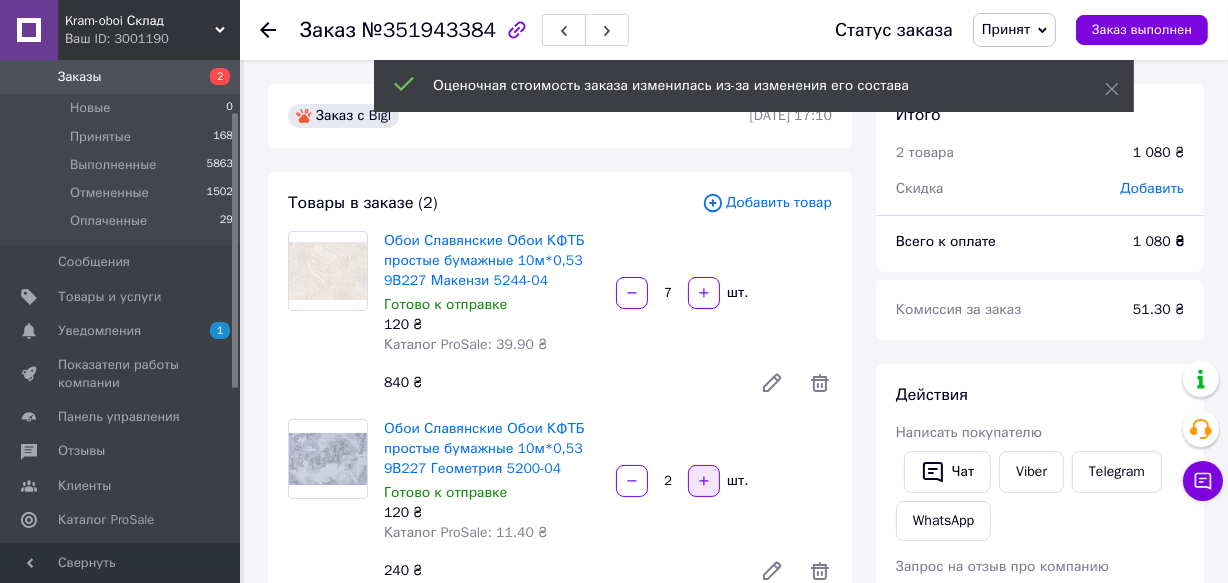 click at bounding box center (704, 481) 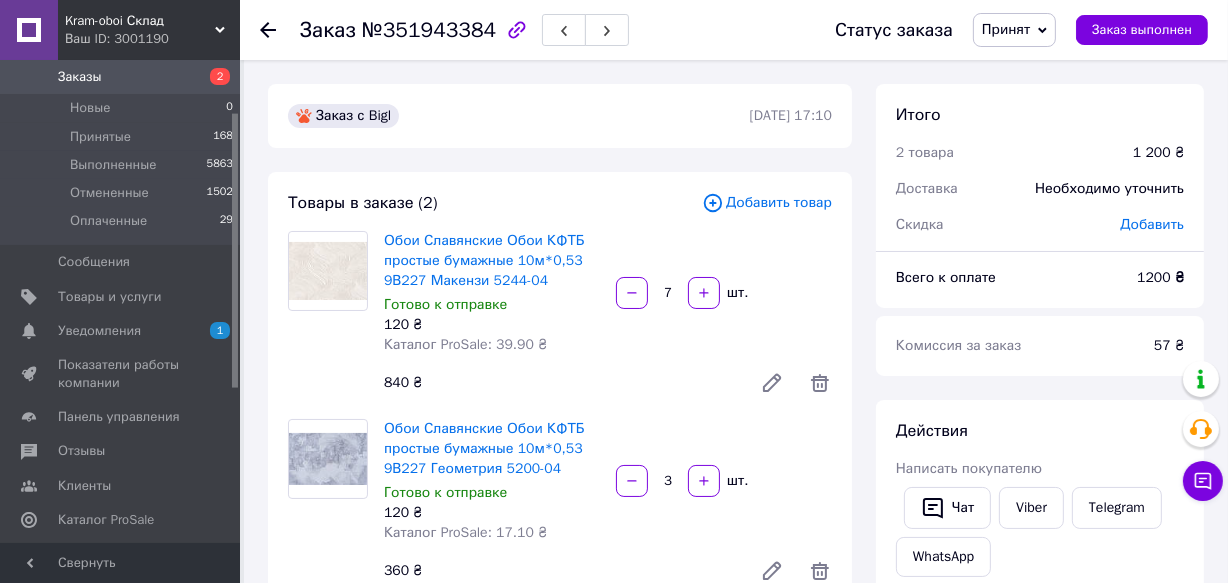 click 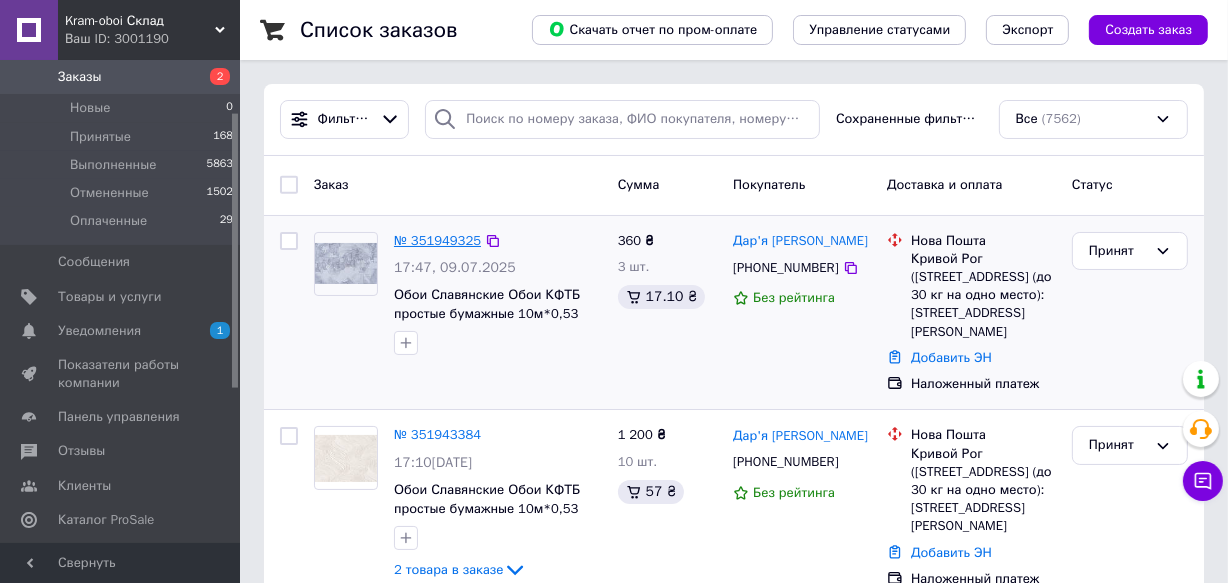 click on "№ 351949325" at bounding box center [437, 240] 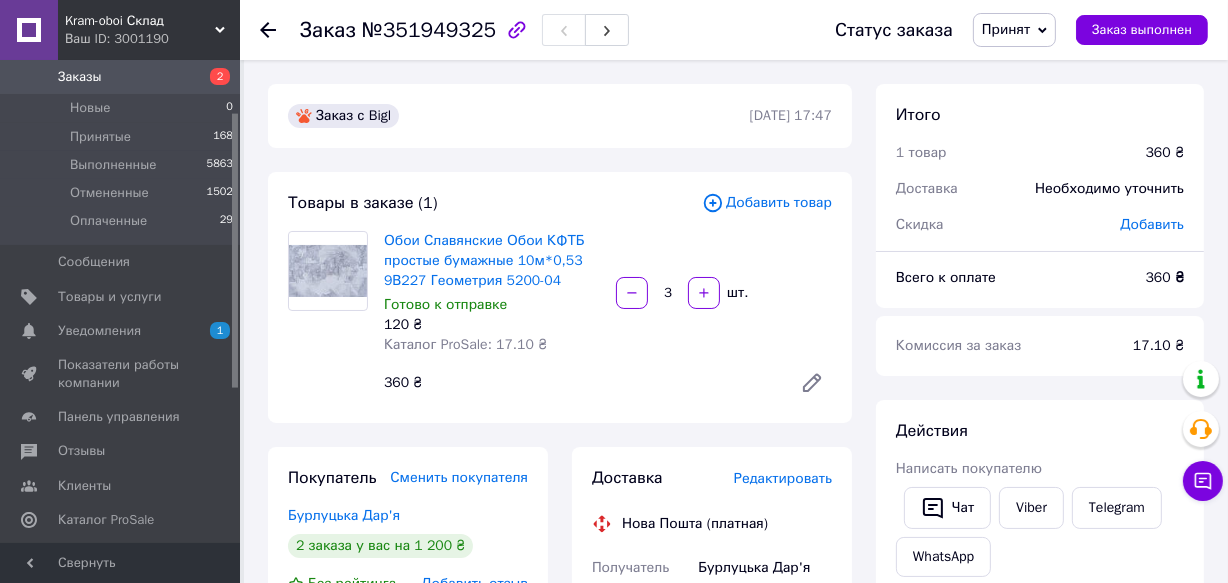 click on "Добавить товар" at bounding box center (767, 203) 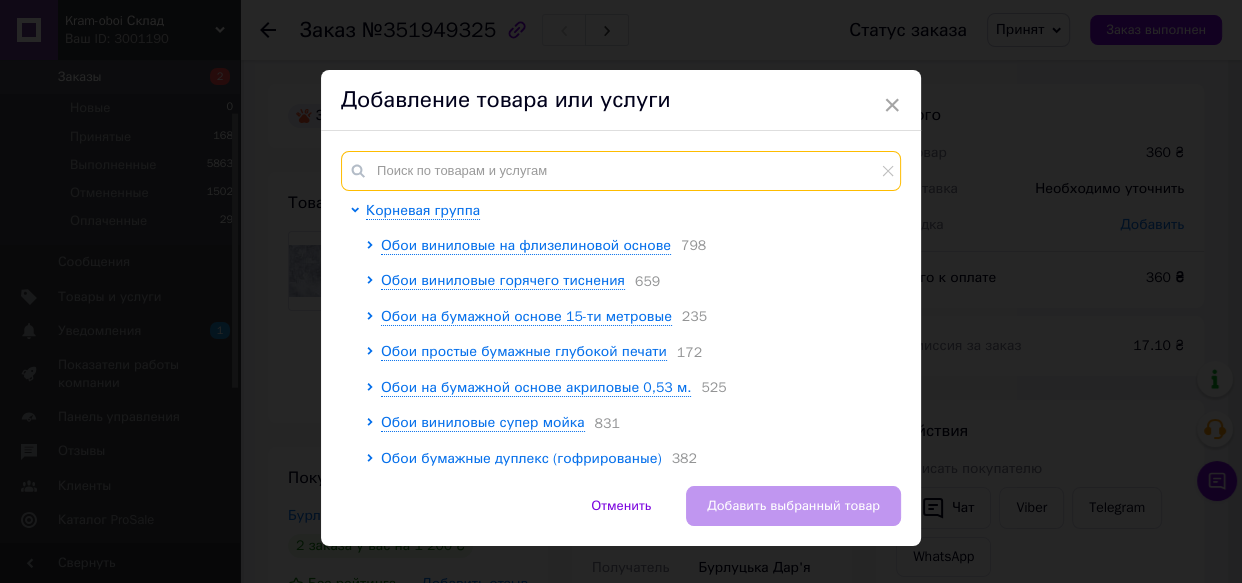 click at bounding box center [621, 171] 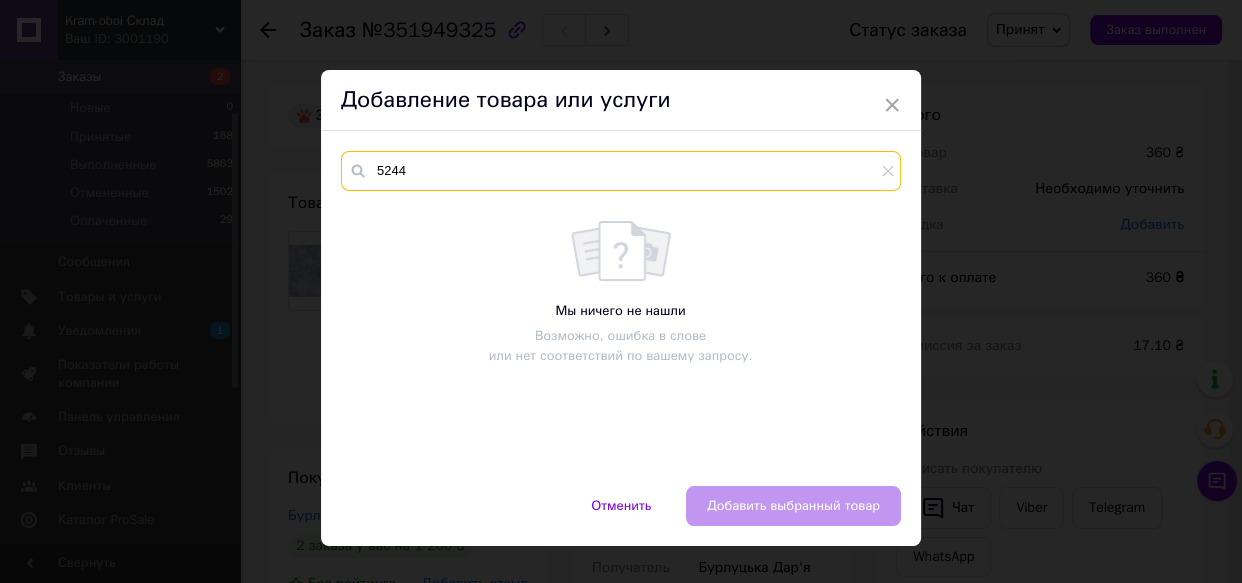 type on "5244" 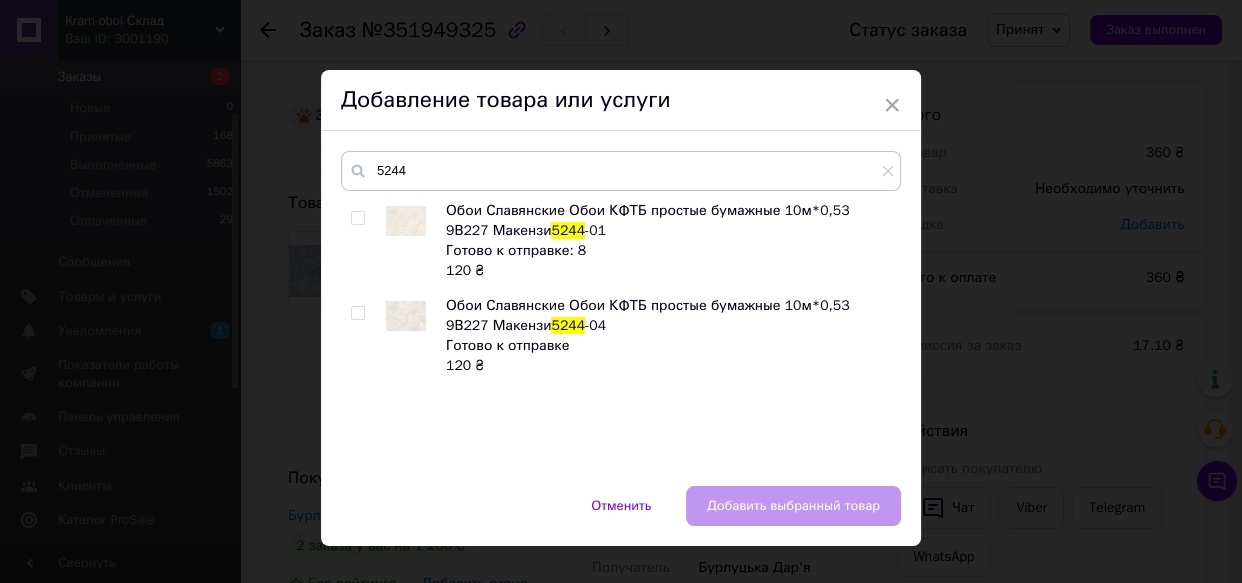 click at bounding box center (357, 313) 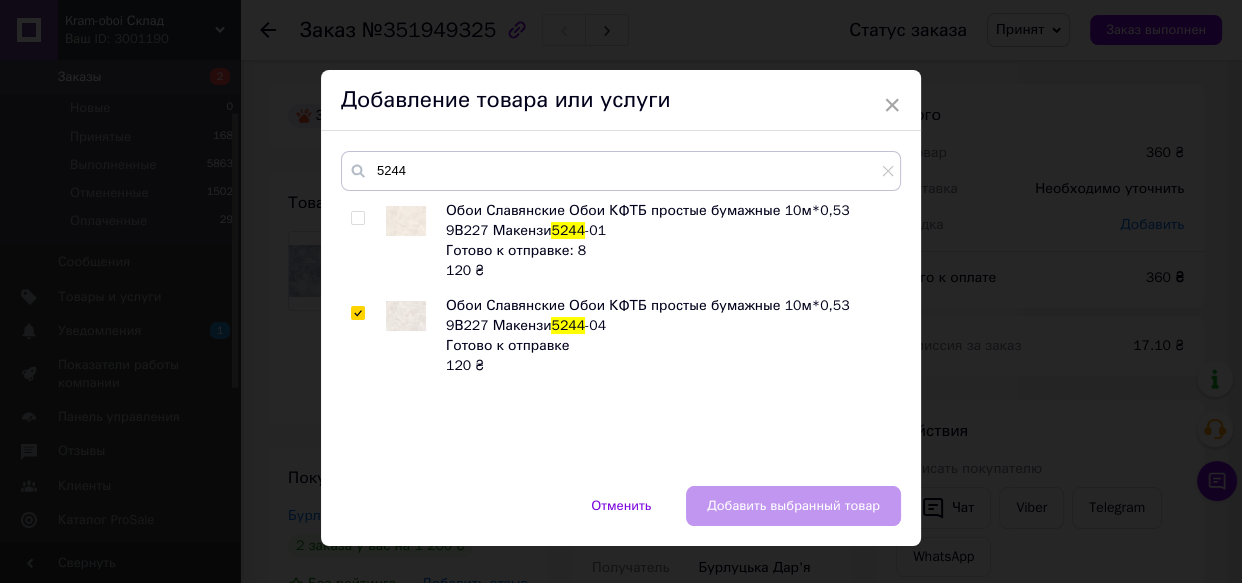 checkbox on "true" 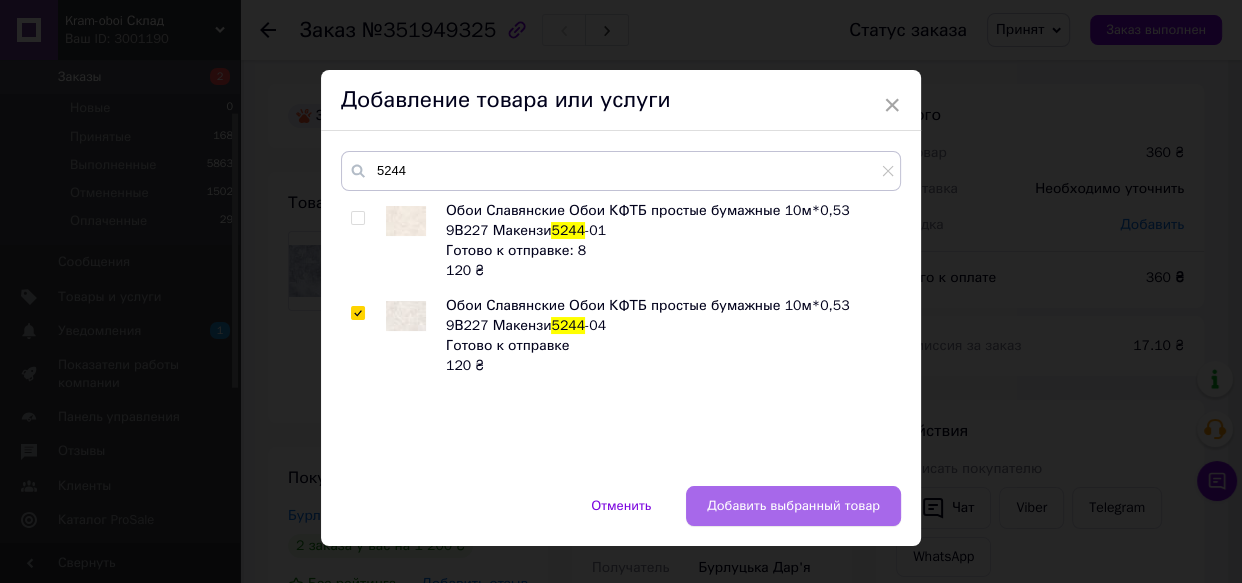click on "Добавить выбранный товар" at bounding box center [793, 506] 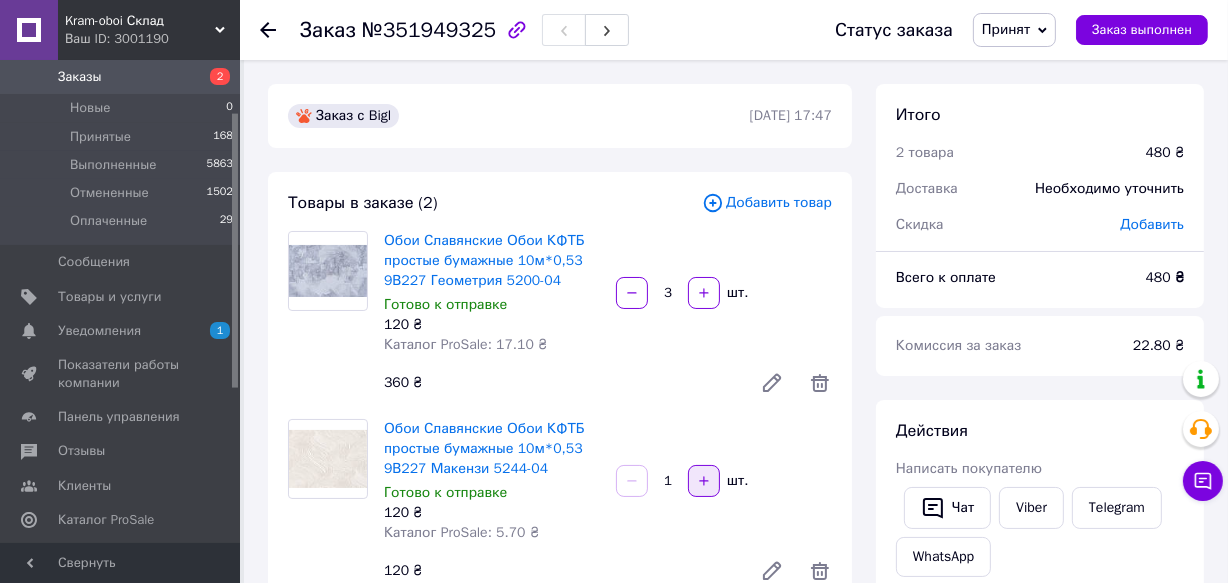 click 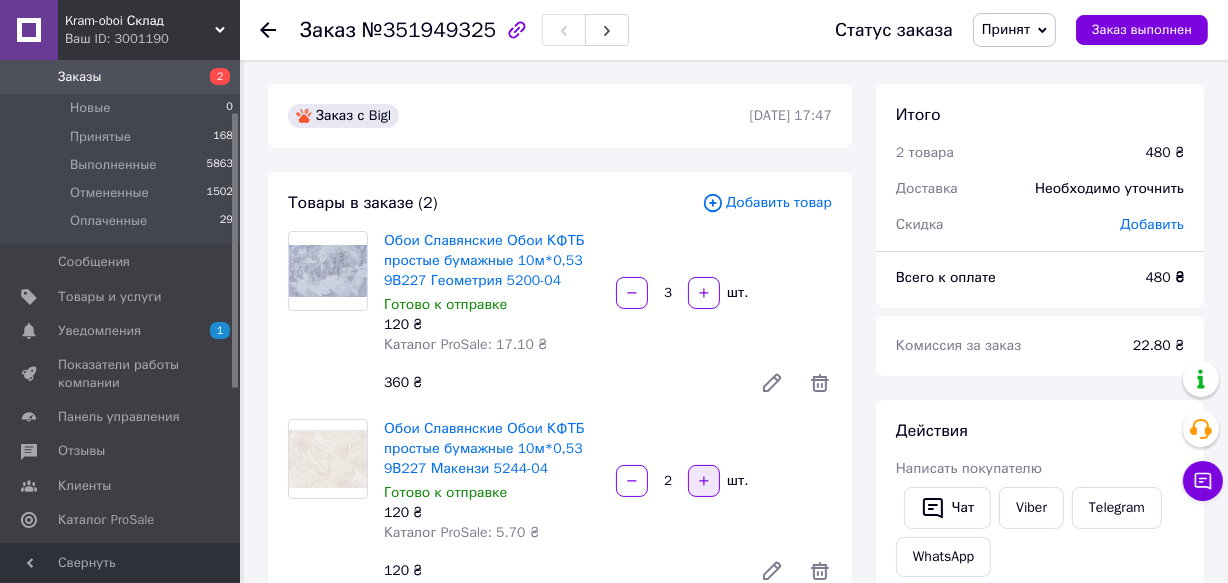 click at bounding box center (704, 481) 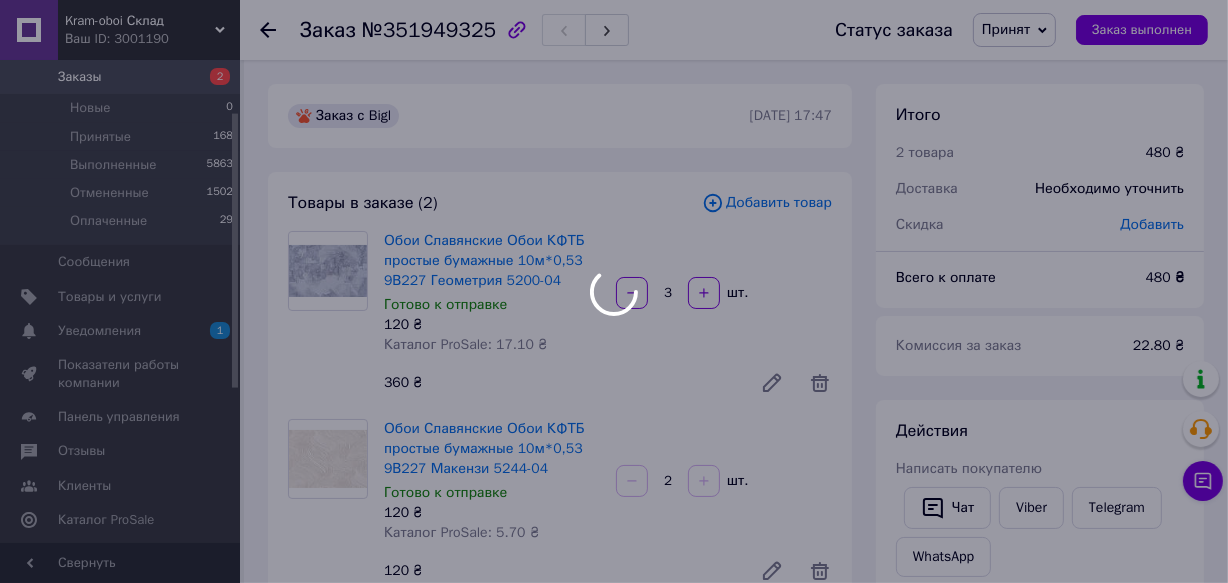 click at bounding box center (614, 291) 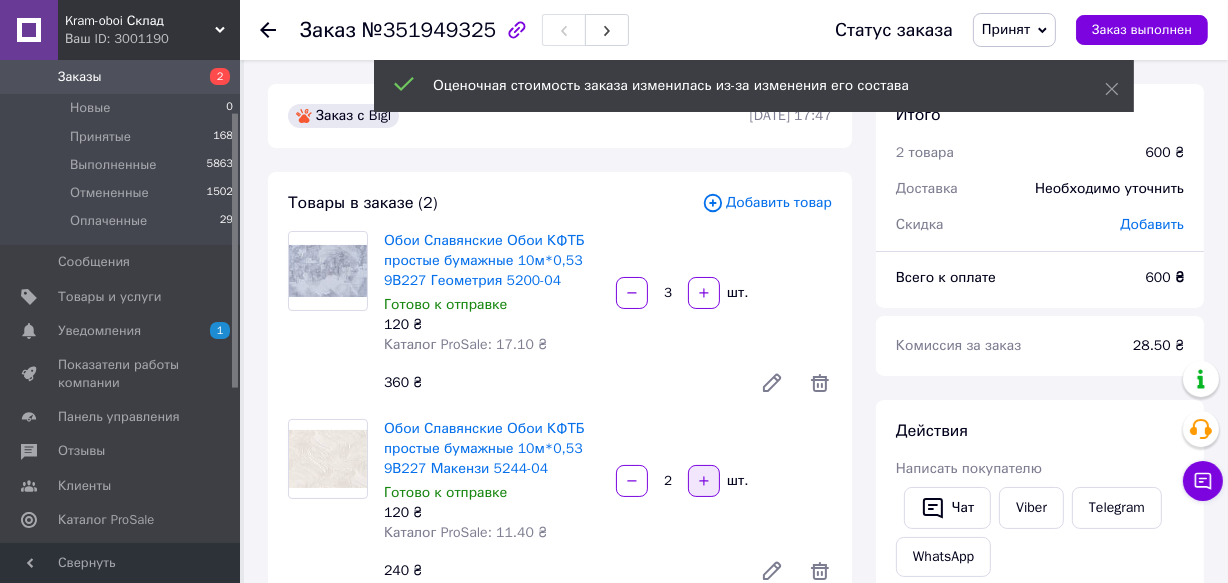 click 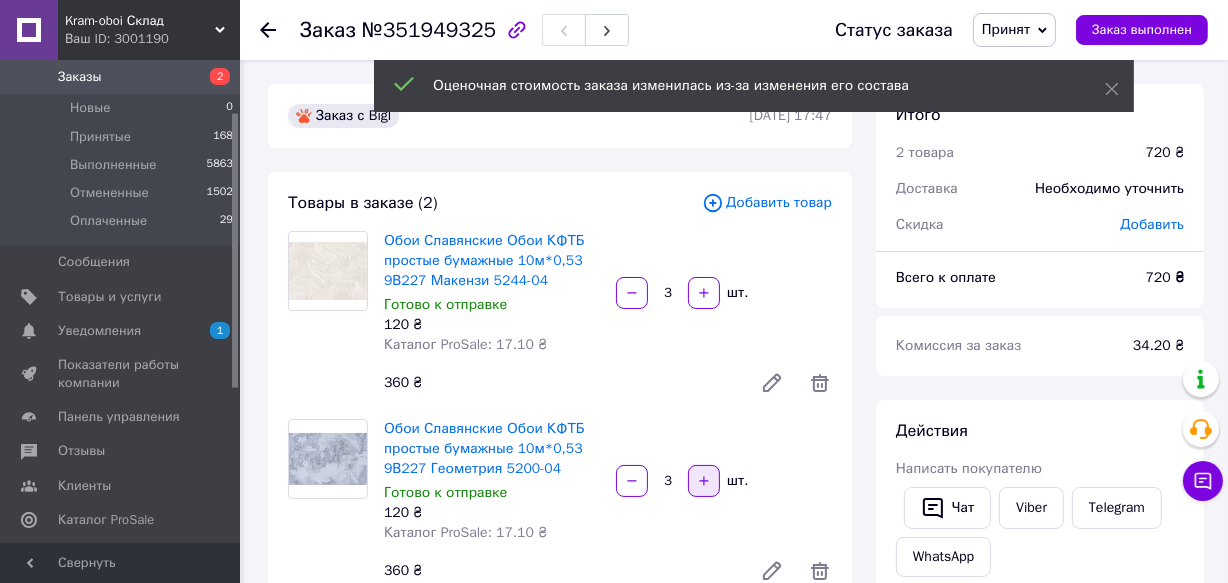 click 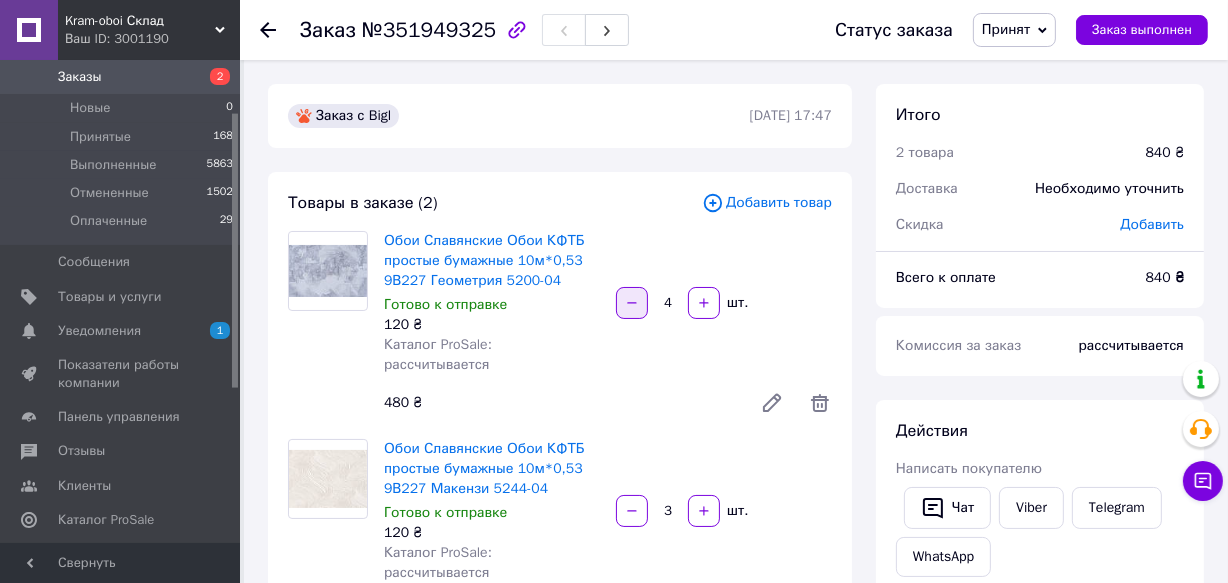 click 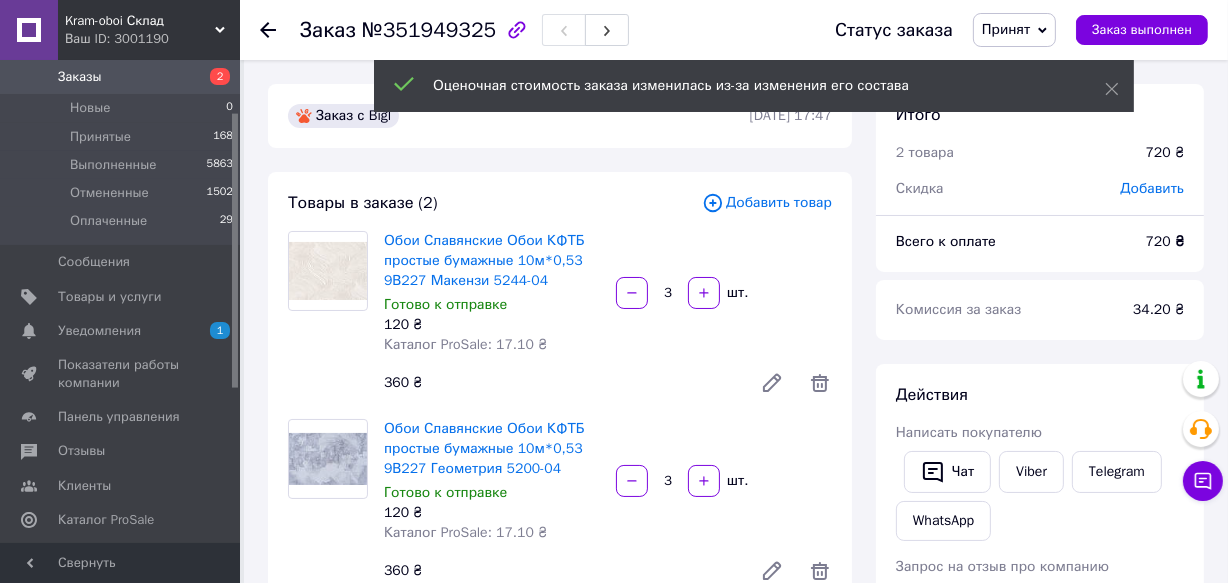 scroll, scrollTop: 88, scrollLeft: 0, axis: vertical 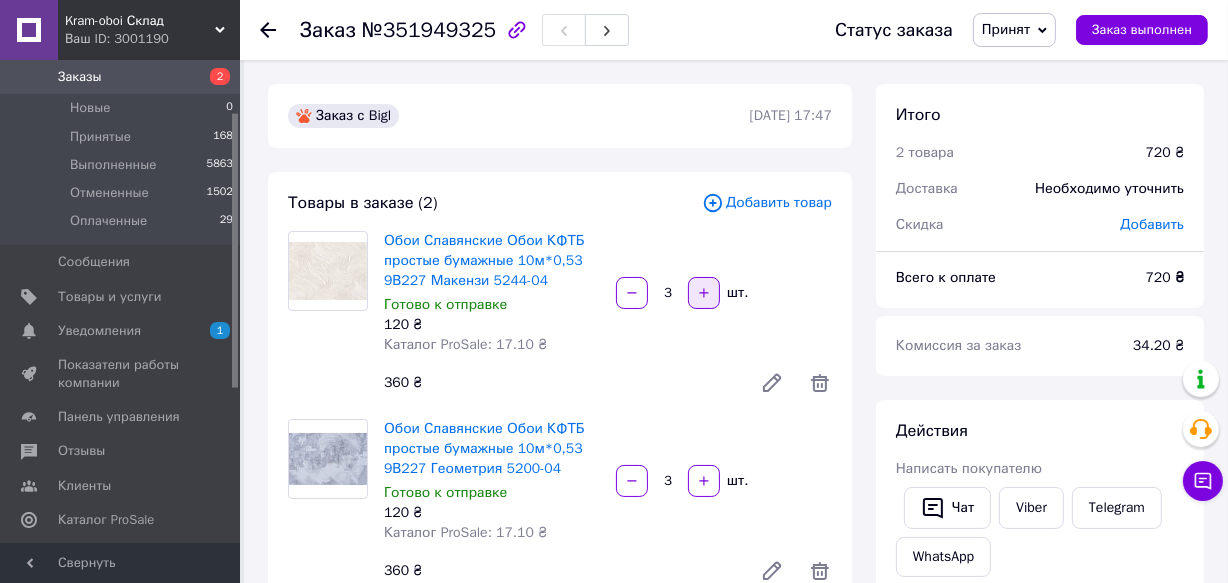 click 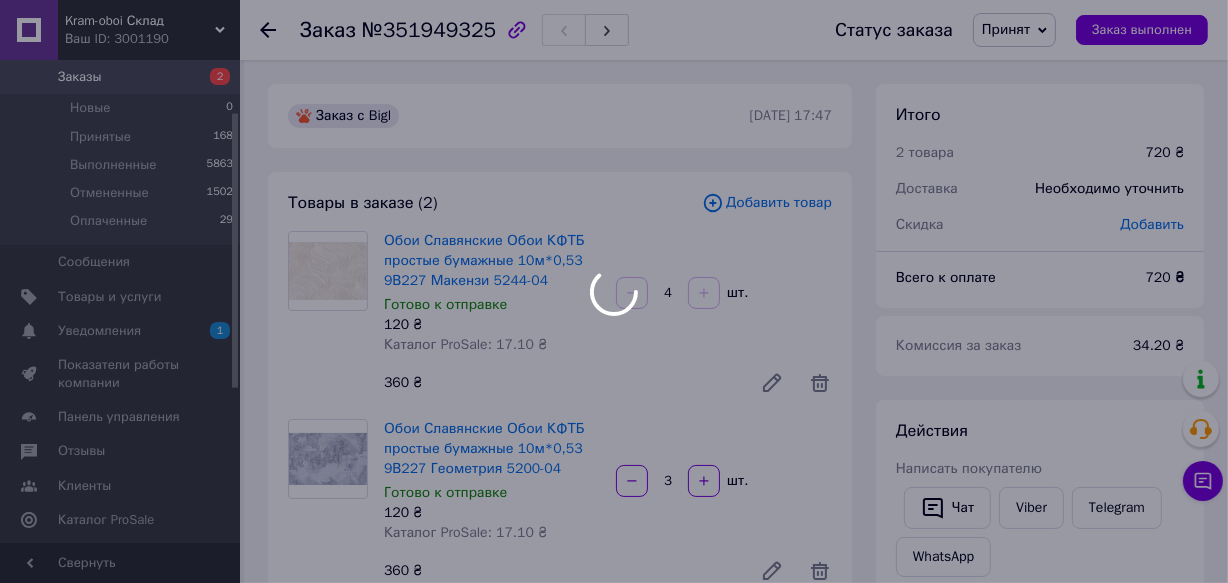 click on "Kram-oboi Склад Ваш ID: 3001190 Сайт Kram-oboi Склад Кабинет покупателя Проверить состояние системы Страница на портале Справка Выйти Заказы и сообщения Заказы 2 Новые 0 Принятые 168 Выполненные 5863 Отмененные 1502 Оплаченные 29 Сообщения 0 Товары и услуги Уведомления 1 Показатели работы компании Панель управления Отзывы Клиенты Каталог ProSale Аналитика Инструменты вебмастера и SEO Управление сайтом Кошелек компании Маркет Настройки Тарифы и счета Prom топ Свернуть
Заказ №351949325 Статус заказа Принят Выполнен Отменен 4" at bounding box center [614, 1159] 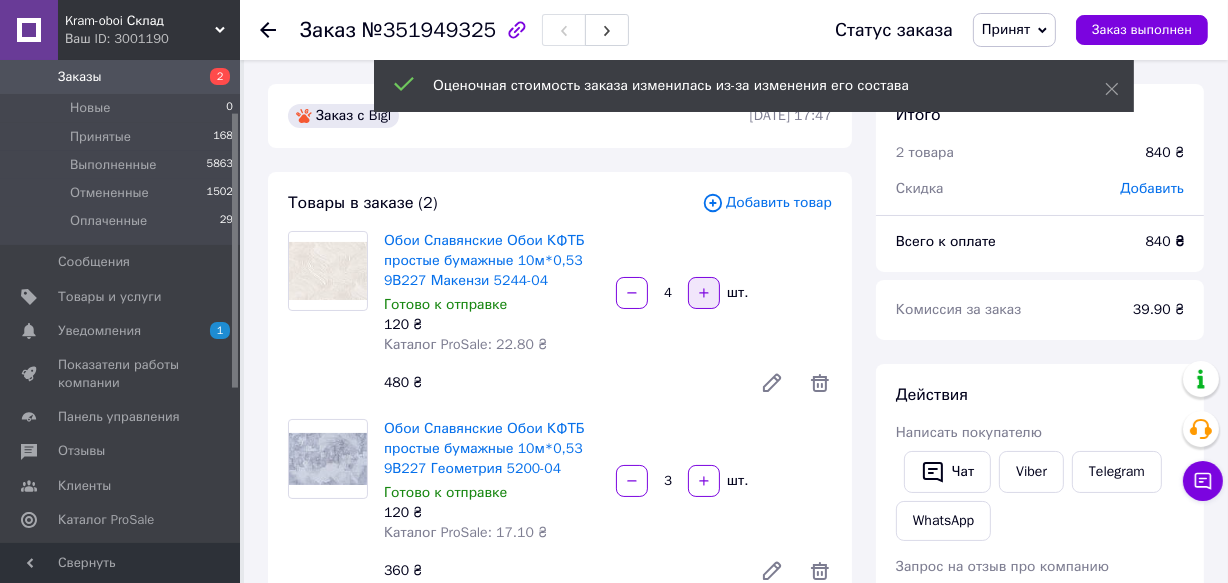 scroll, scrollTop: 203, scrollLeft: 0, axis: vertical 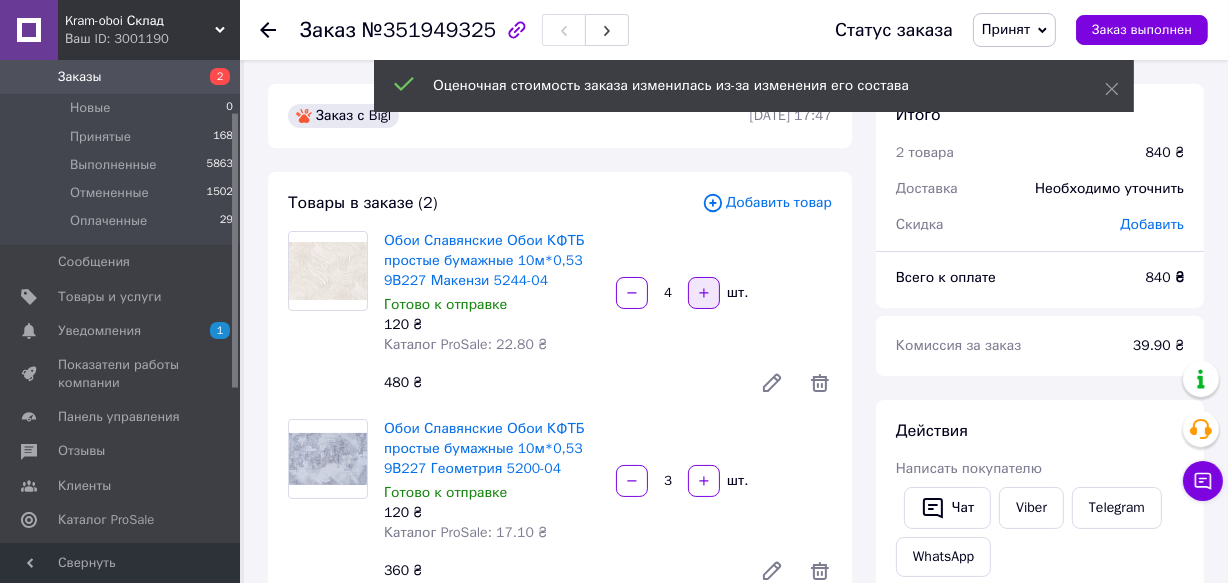 click 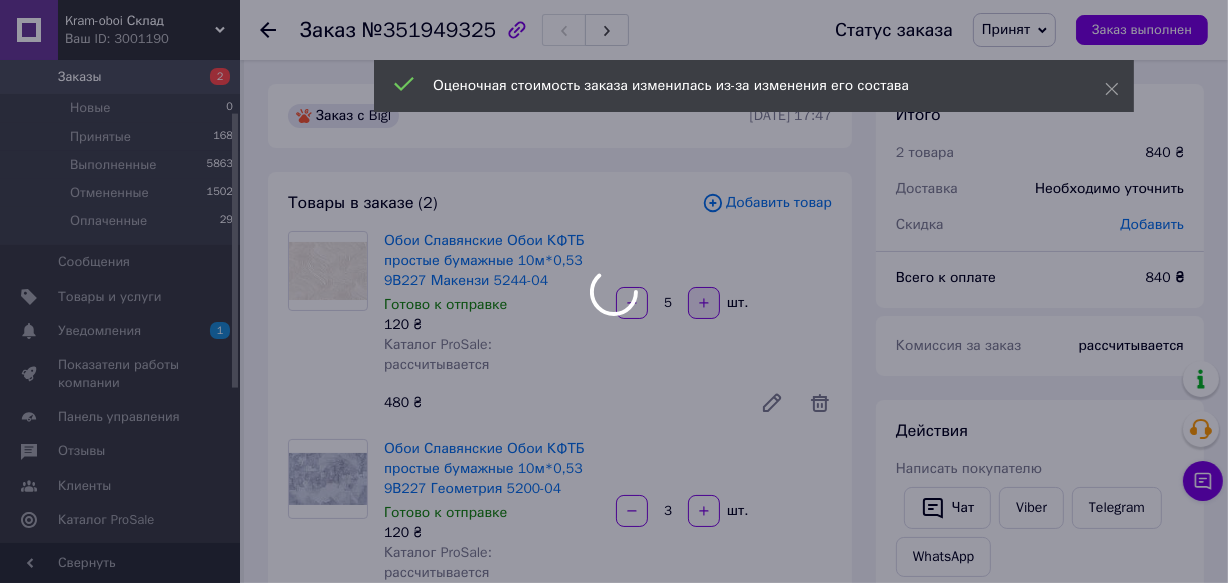 scroll, scrollTop: 320, scrollLeft: 0, axis: vertical 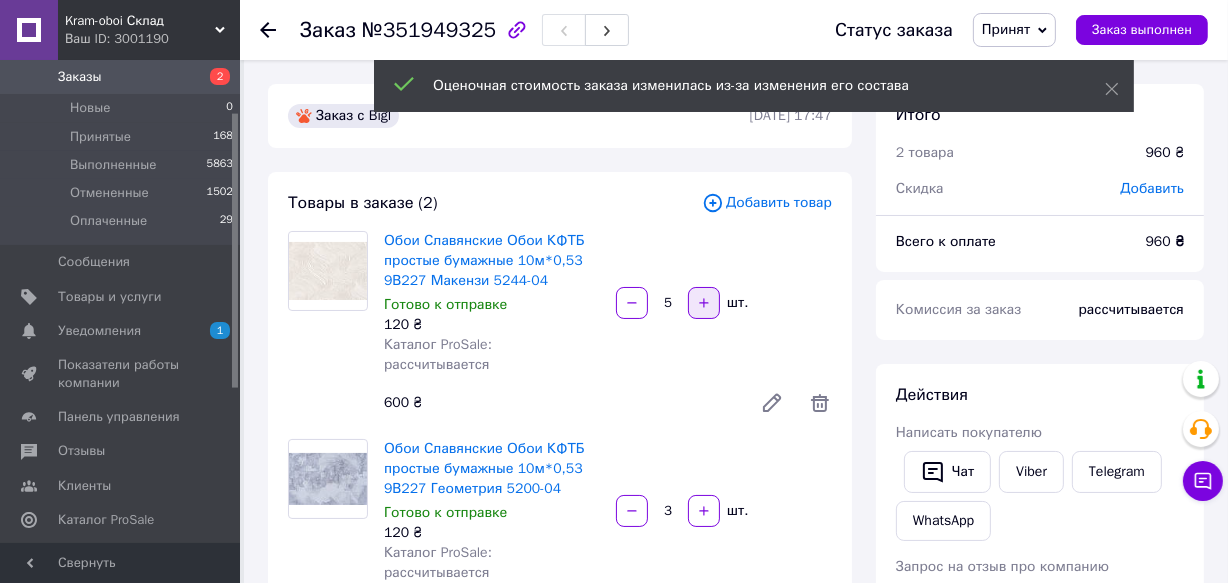 click 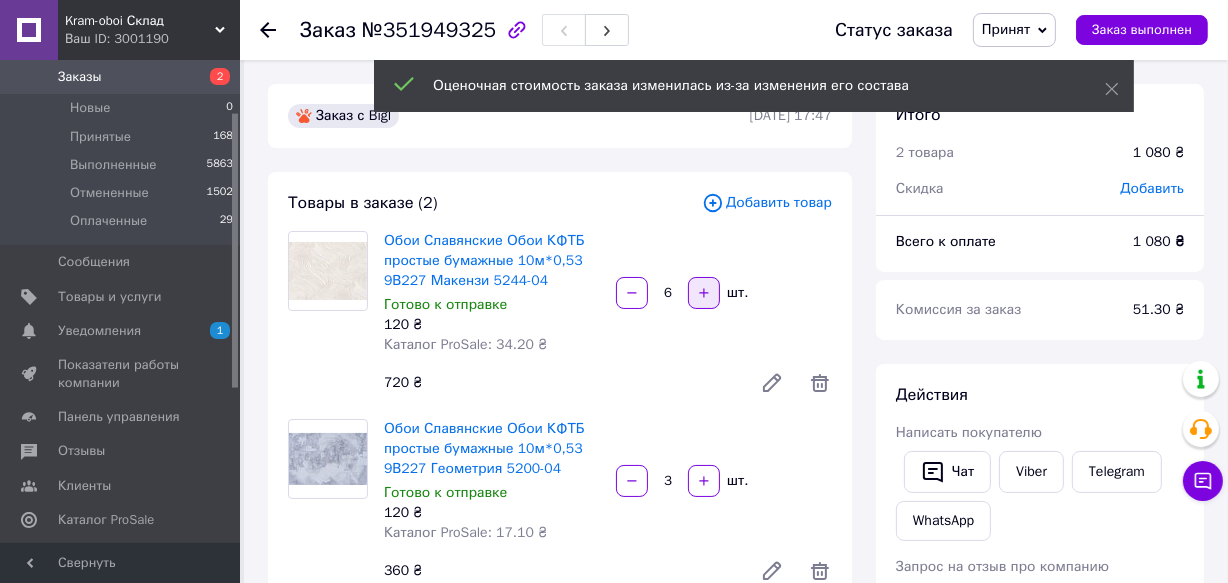 scroll, scrollTop: 436, scrollLeft: 0, axis: vertical 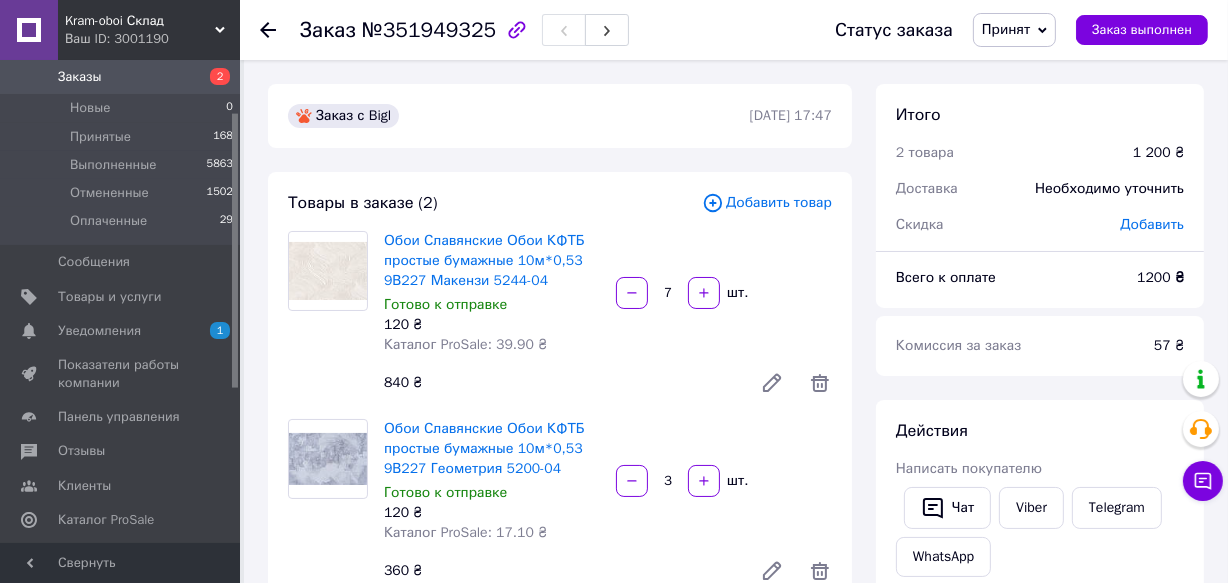 click 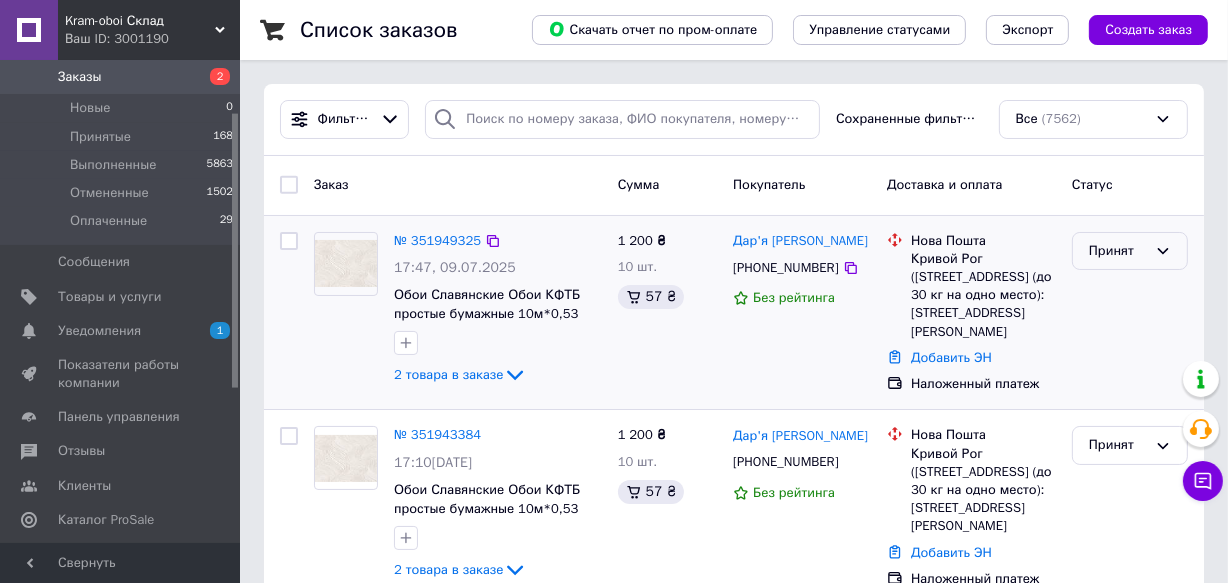 click on "Принят" at bounding box center (1118, 251) 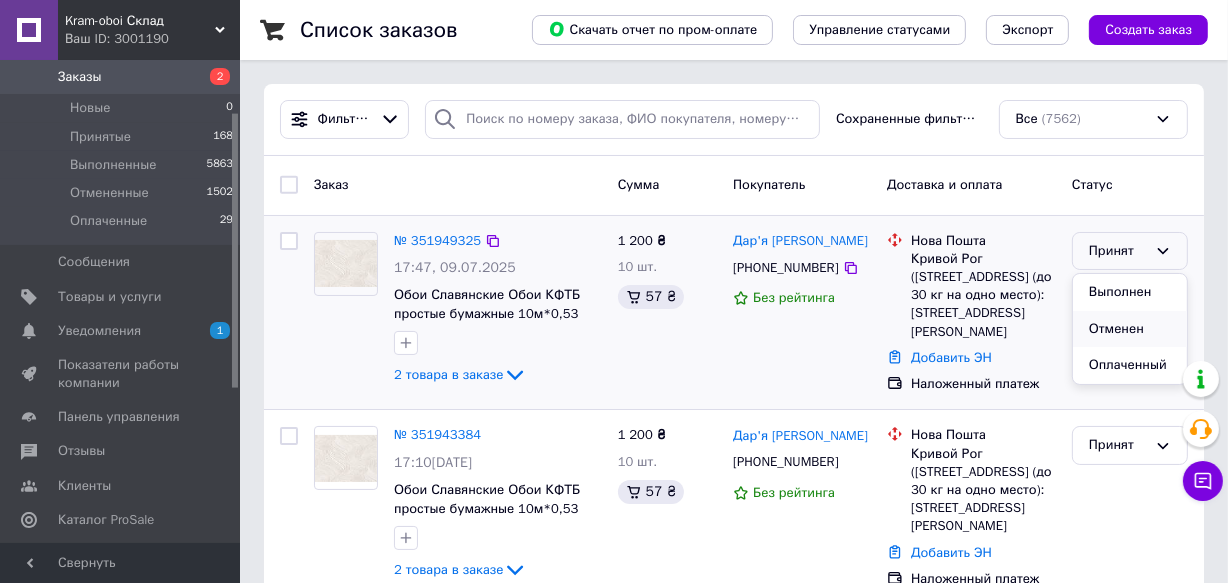click on "Отменен" at bounding box center (1130, 329) 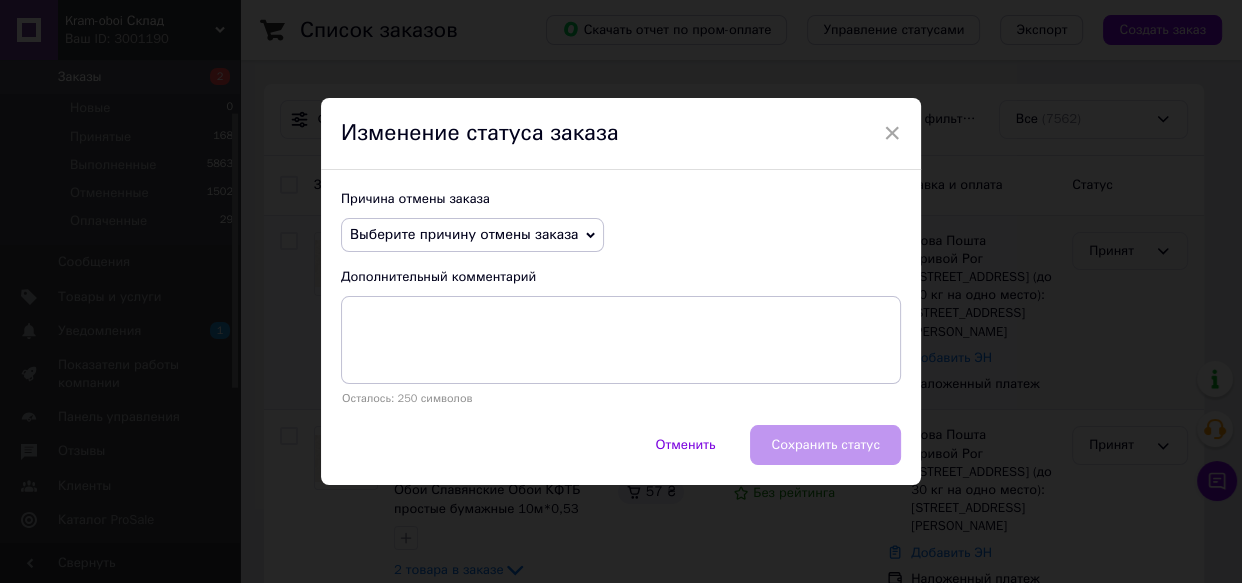 click on "Выберите причину отмены заказа" at bounding box center [472, 235] 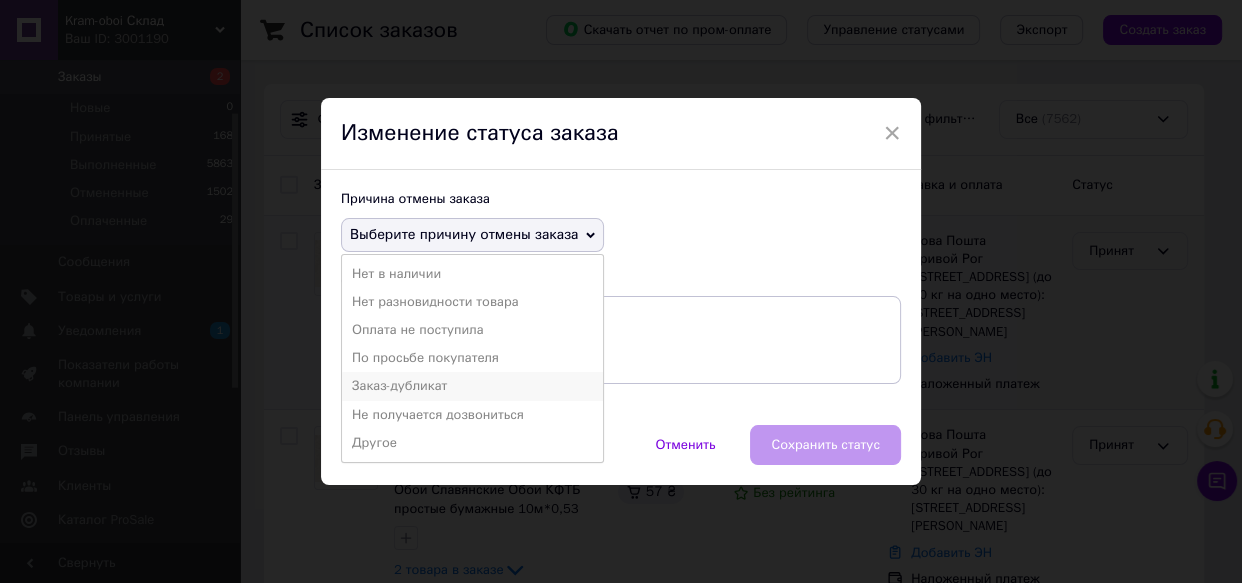 click on "Заказ-дубликат" at bounding box center [472, 386] 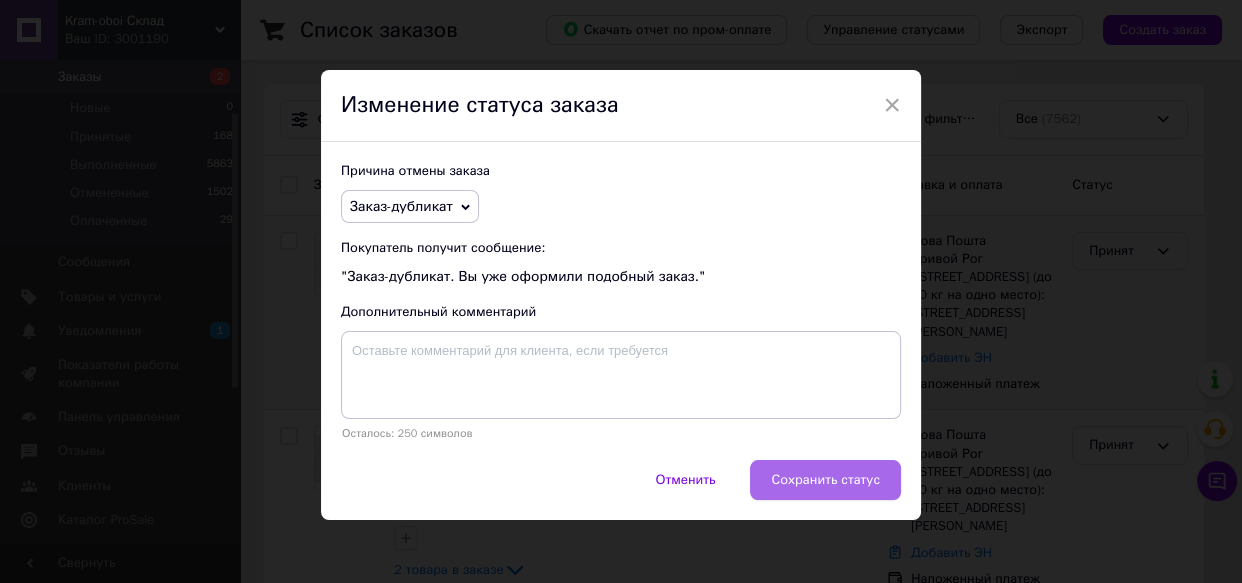click on "Сохранить статус" at bounding box center [825, 480] 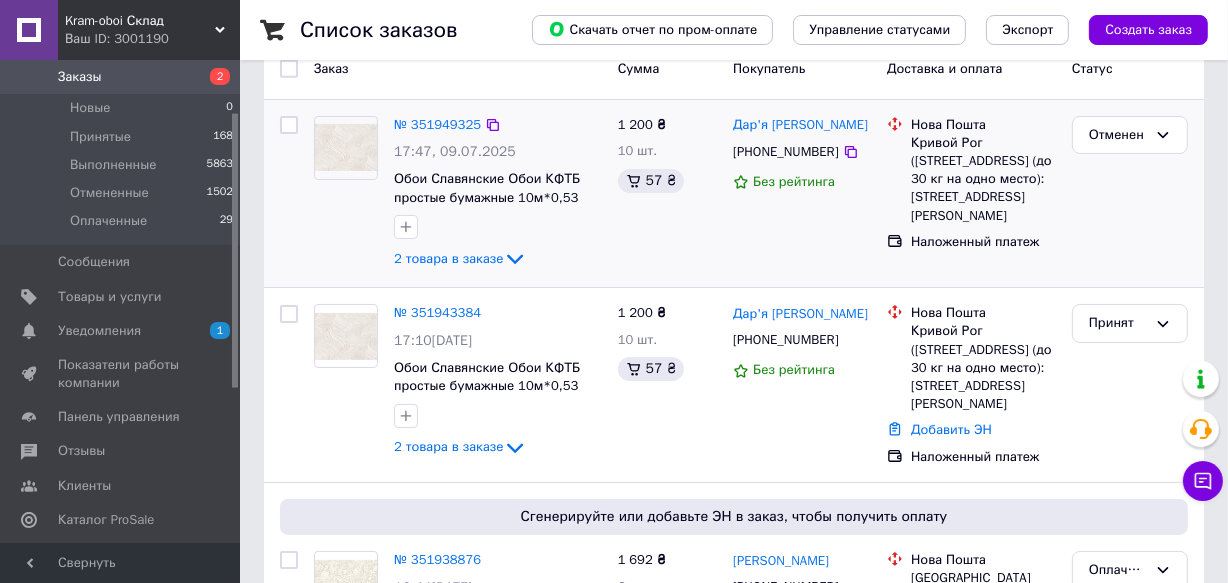scroll, scrollTop: 181, scrollLeft: 0, axis: vertical 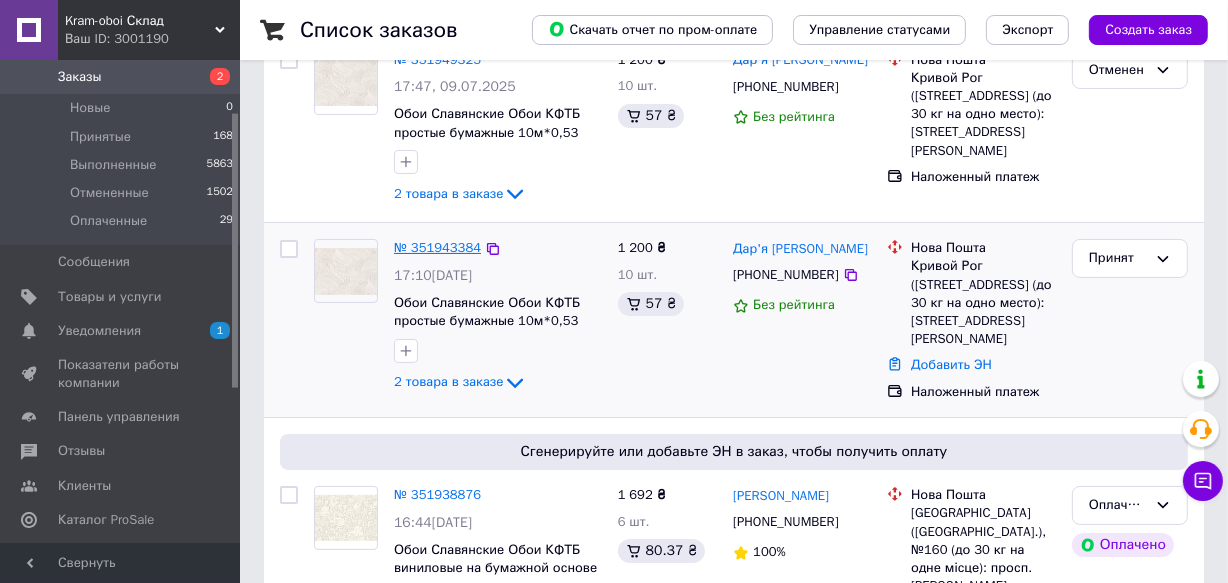 click on "№ 351943384" at bounding box center (437, 247) 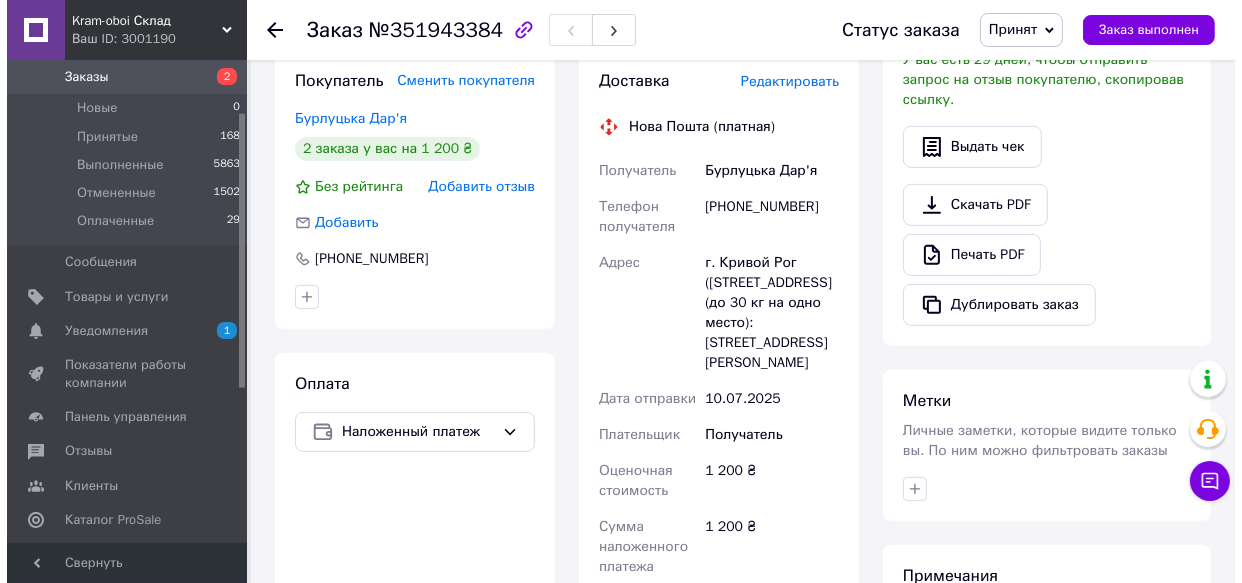 scroll, scrollTop: 636, scrollLeft: 0, axis: vertical 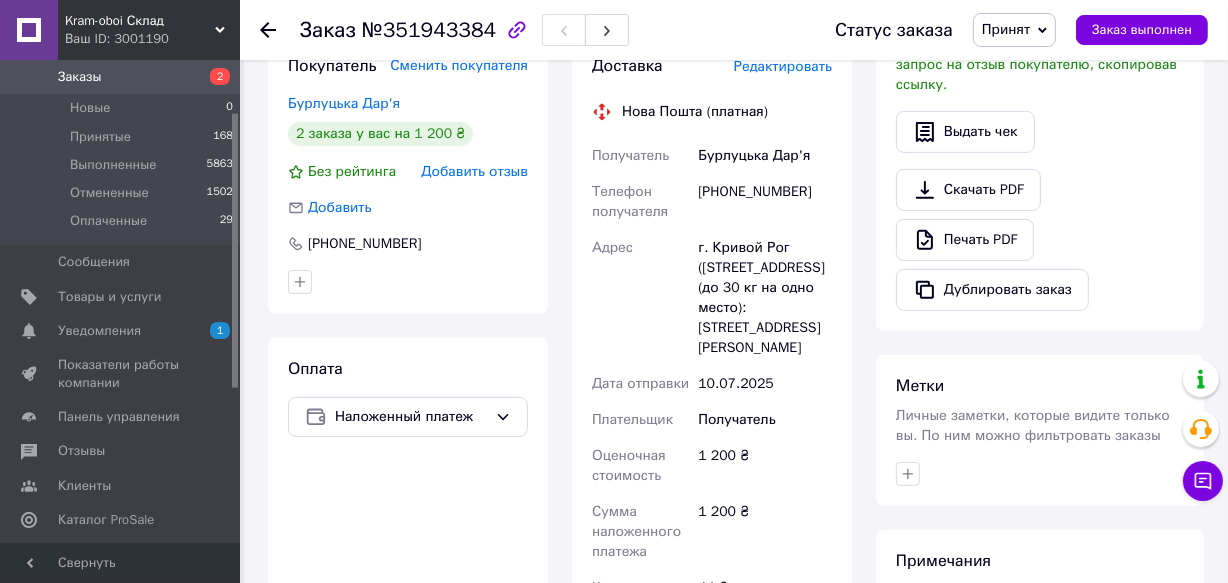 click on "Редактировать" at bounding box center (783, 66) 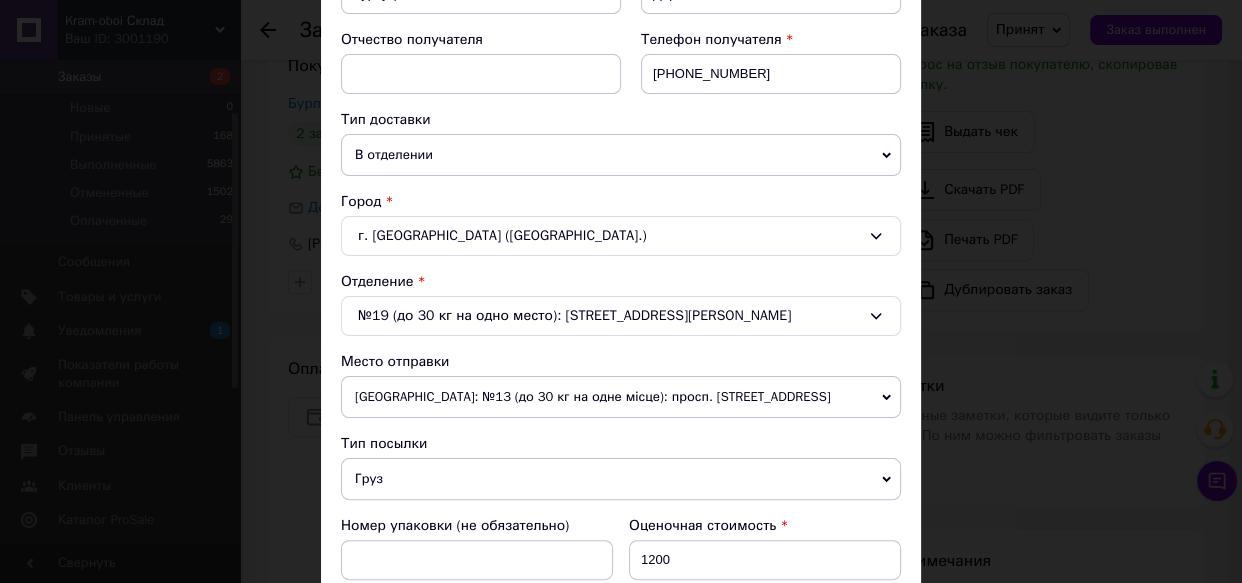 scroll, scrollTop: 423, scrollLeft: 0, axis: vertical 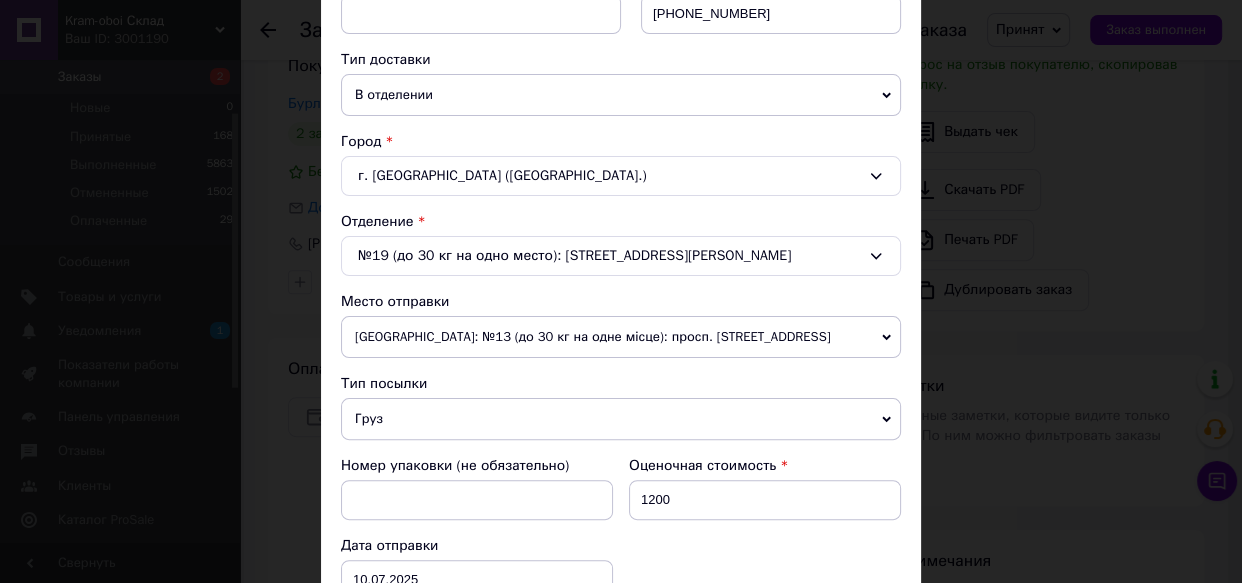 click on "Плательщик Получатель Отправитель Фамилия получателя [PERSON_NAME] Имя получателя Дар'я Отчество получателя Телефон получателя [PHONE_NUMBER] Тип доставки В отделении Курьером В почтомате Город г. [GEOGRAPHIC_DATA] ([GEOGRAPHIC_DATA].) Отделение №19 (до 30 кг на одно место): [STREET_ADDRESS][PERSON_NAME] Место отправки [GEOGRAPHIC_DATA]: №13 (до 30 кг на одне місце): просп. [STREET_ADDRESS] Нет совпадений. Попробуйте изменить условия поиска Добавить еще место отправки Тип посылки Груз Документы Номер упаковки (не обязательно) Оценочная стоимость 1200 Дата отправки [DATE] < 2025 > < Июль > Пн Вт" at bounding box center [621, 502] 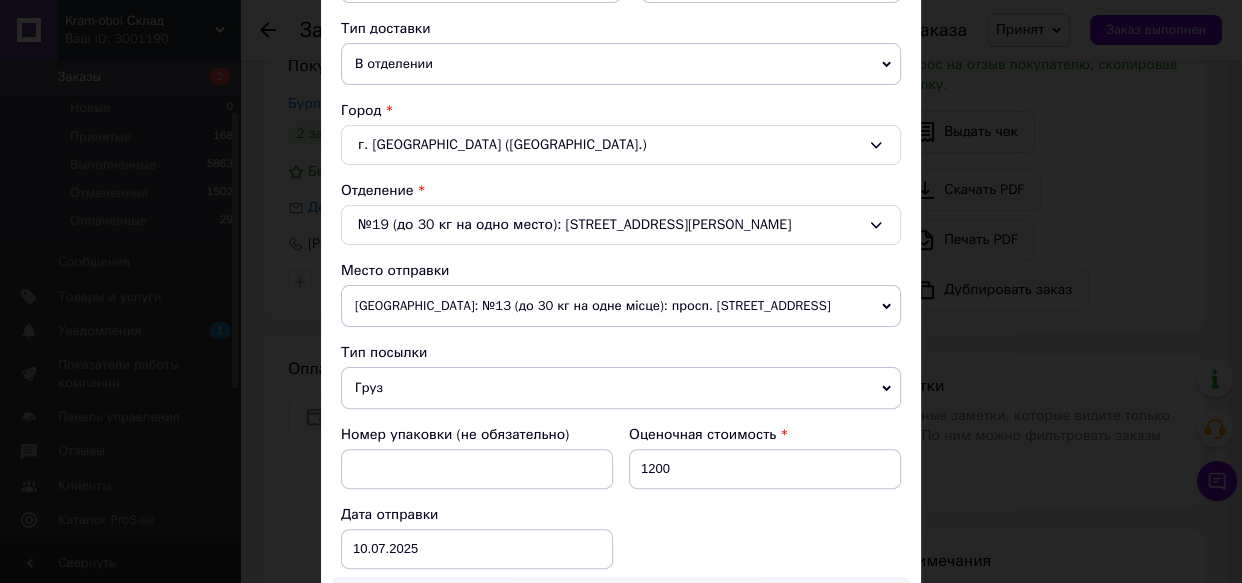 click on "№19 (до 30 кг на одно место): [STREET_ADDRESS][PERSON_NAME]" at bounding box center [621, 225] 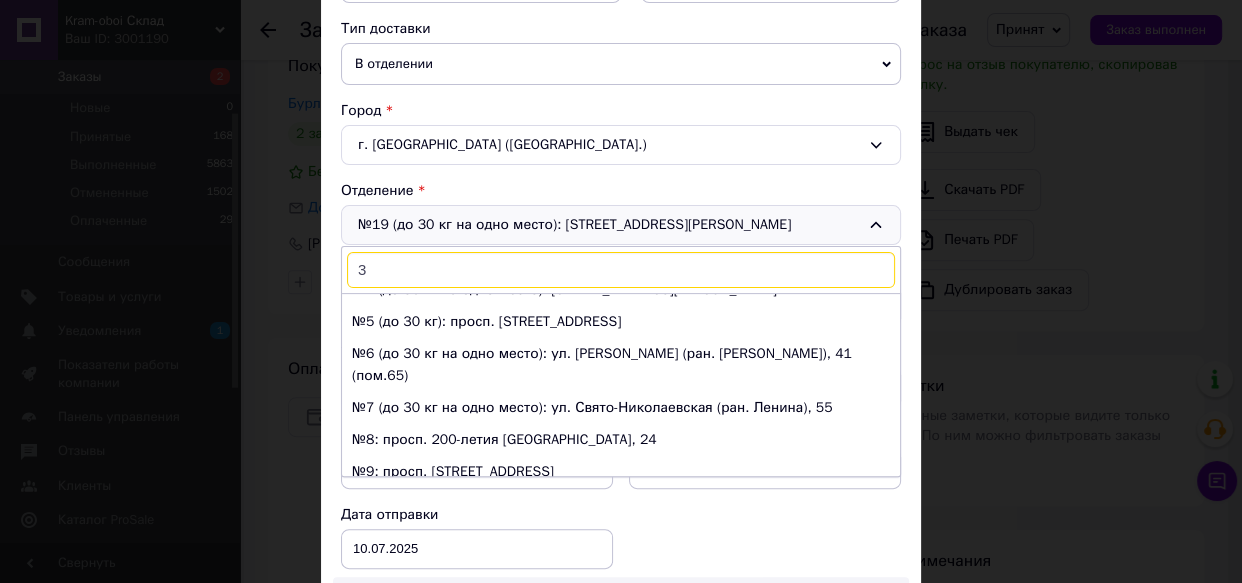 scroll, scrollTop: 0, scrollLeft: 0, axis: both 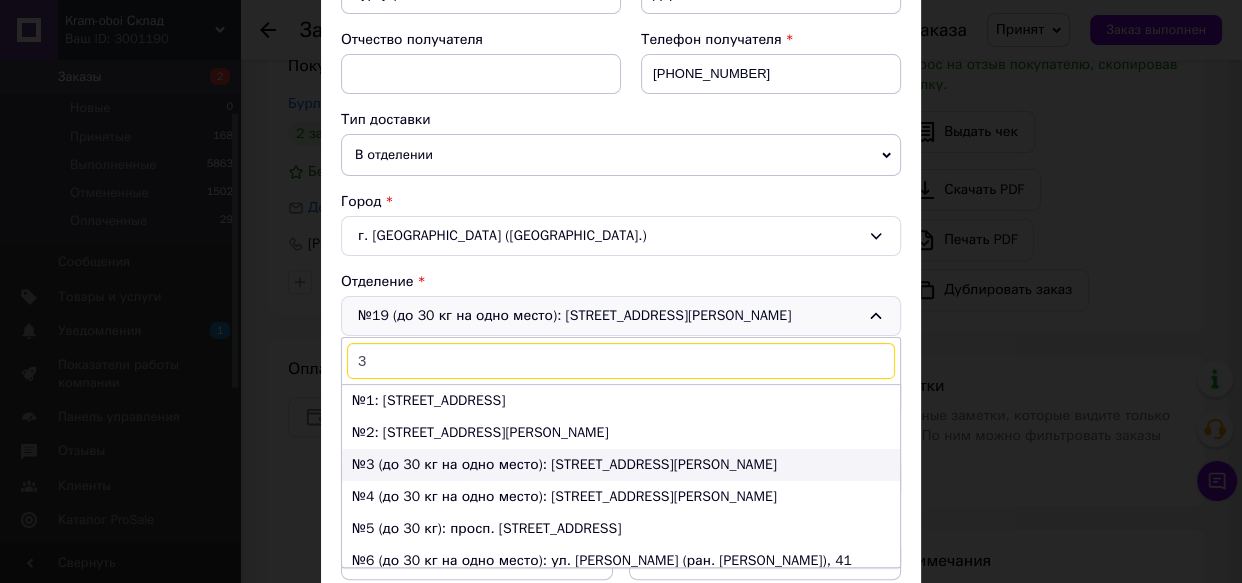 type on "3" 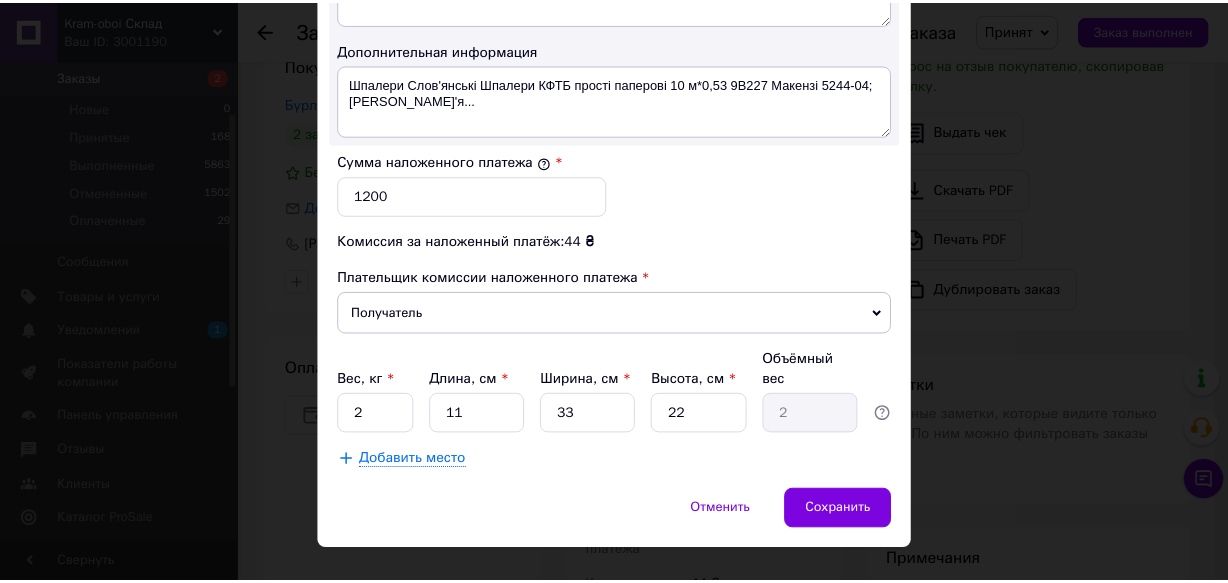 scroll, scrollTop: 1163, scrollLeft: 0, axis: vertical 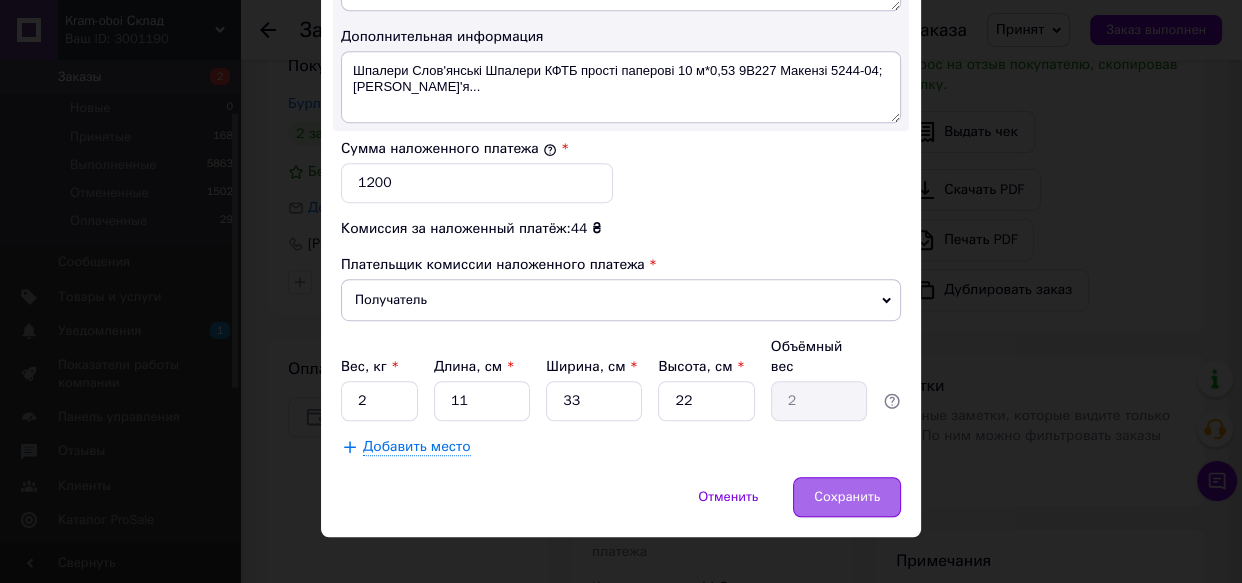 click on "Сохранить" at bounding box center (847, 497) 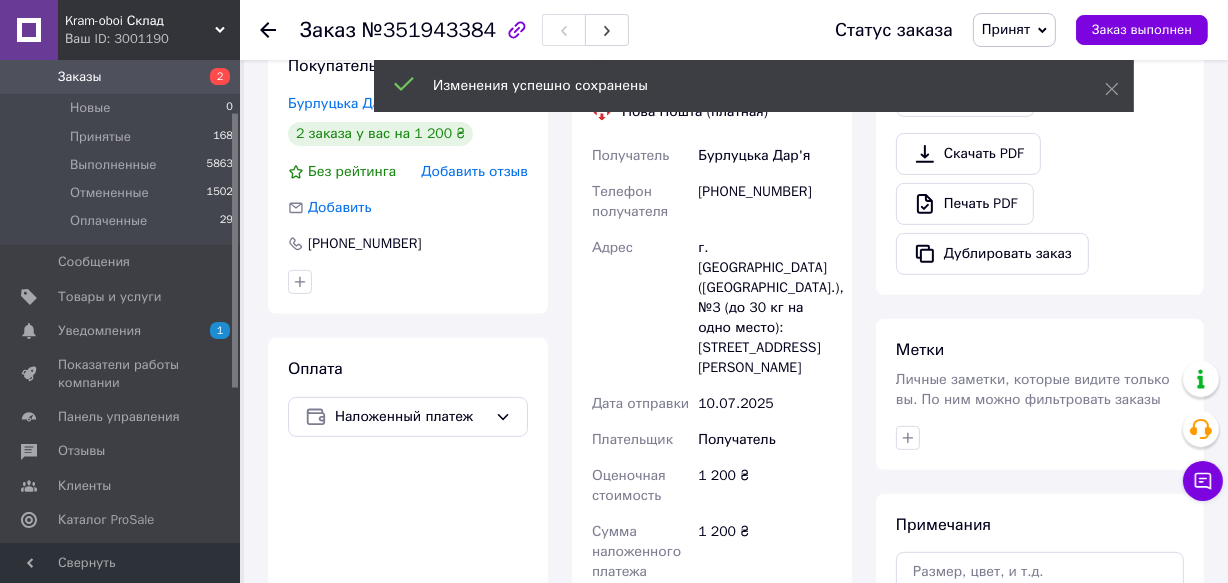 scroll, scrollTop: 143, scrollLeft: 0, axis: vertical 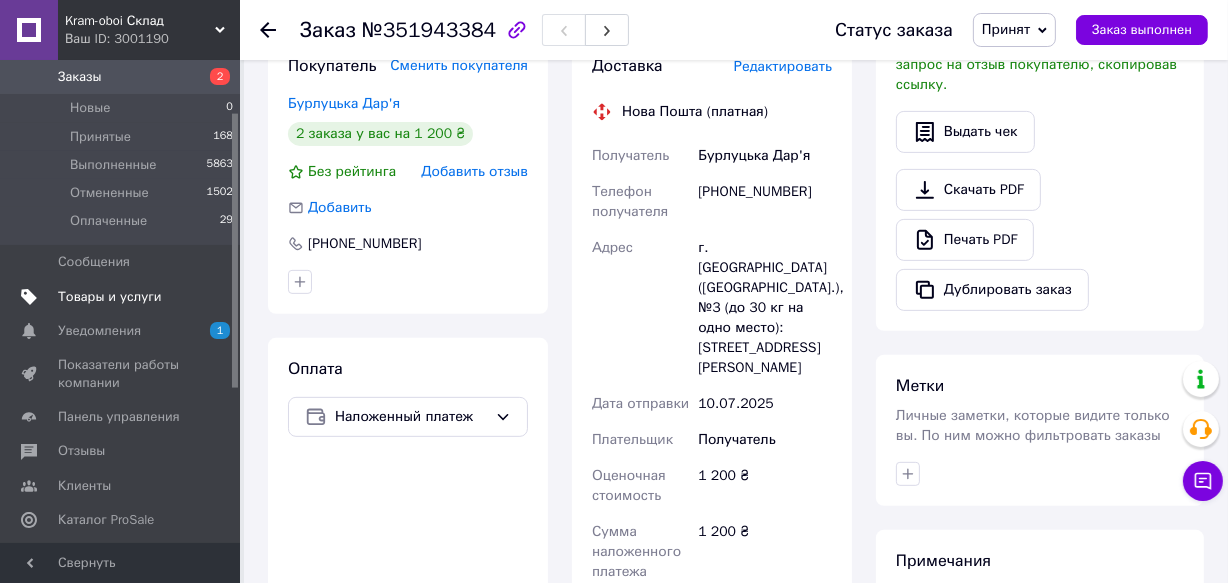 click on "Товары и услуги" at bounding box center [110, 297] 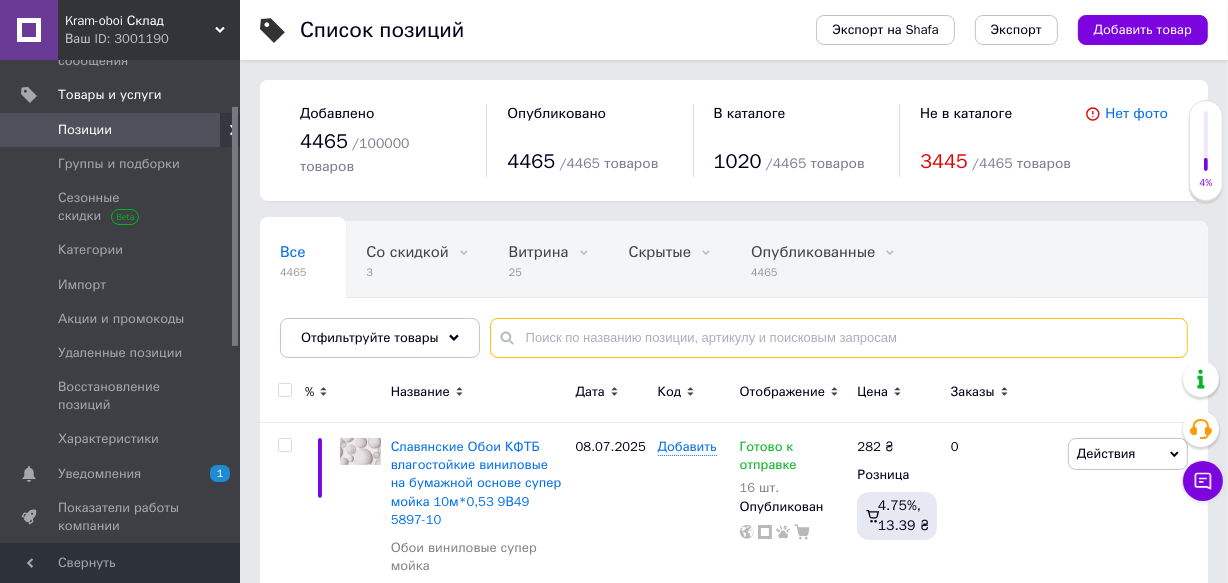 click at bounding box center (839, 338) 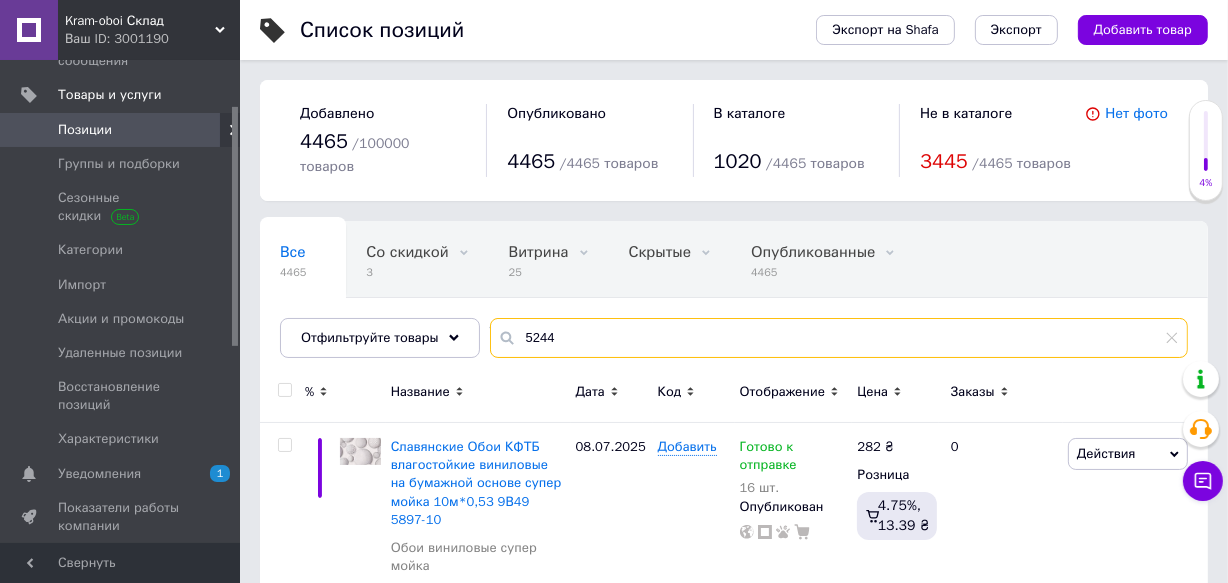 type on "5244" 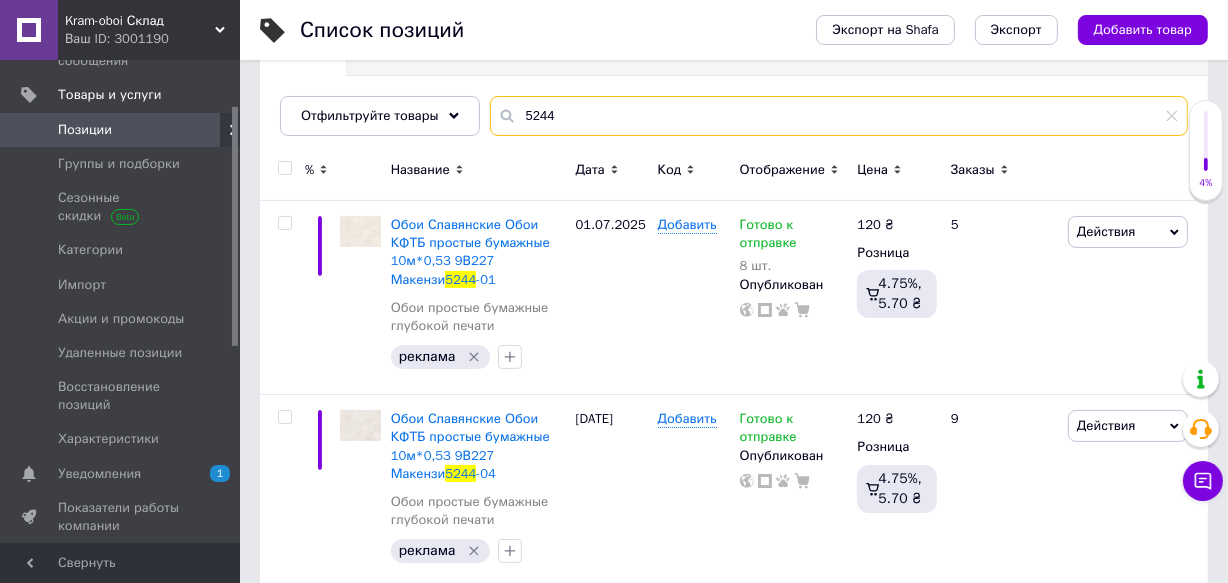 scroll, scrollTop: 227, scrollLeft: 0, axis: vertical 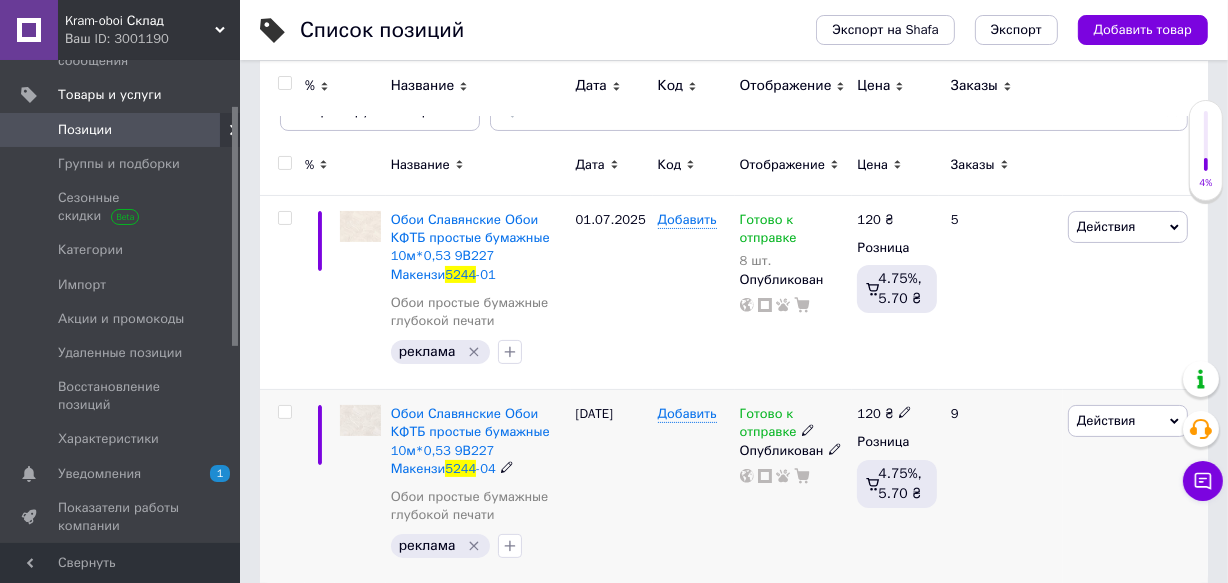click 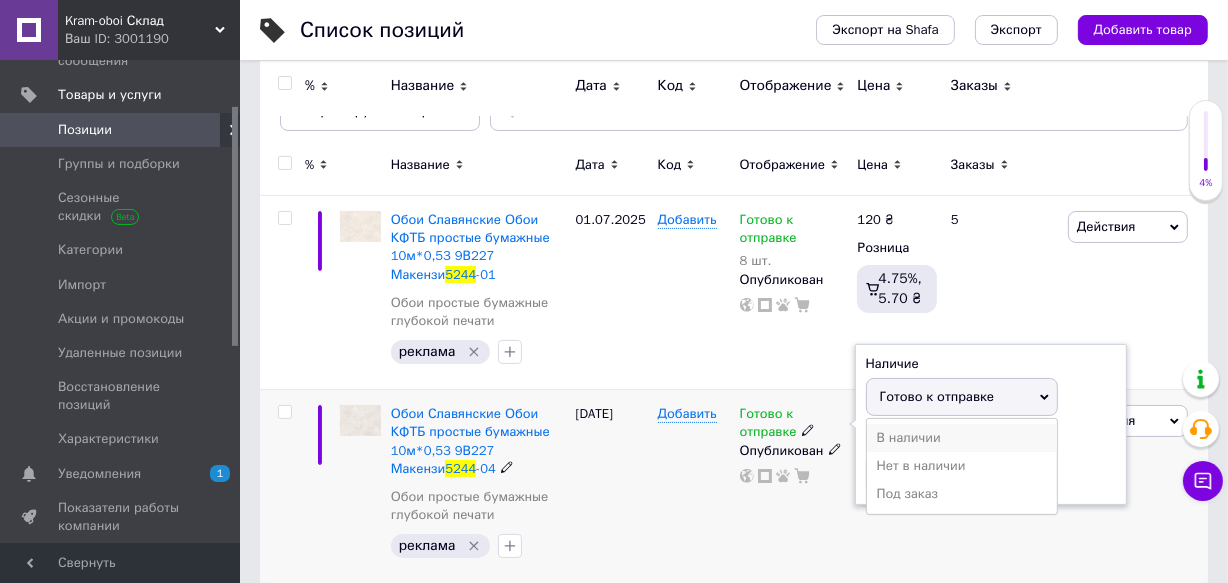 click on "В наличии" at bounding box center [962, 438] 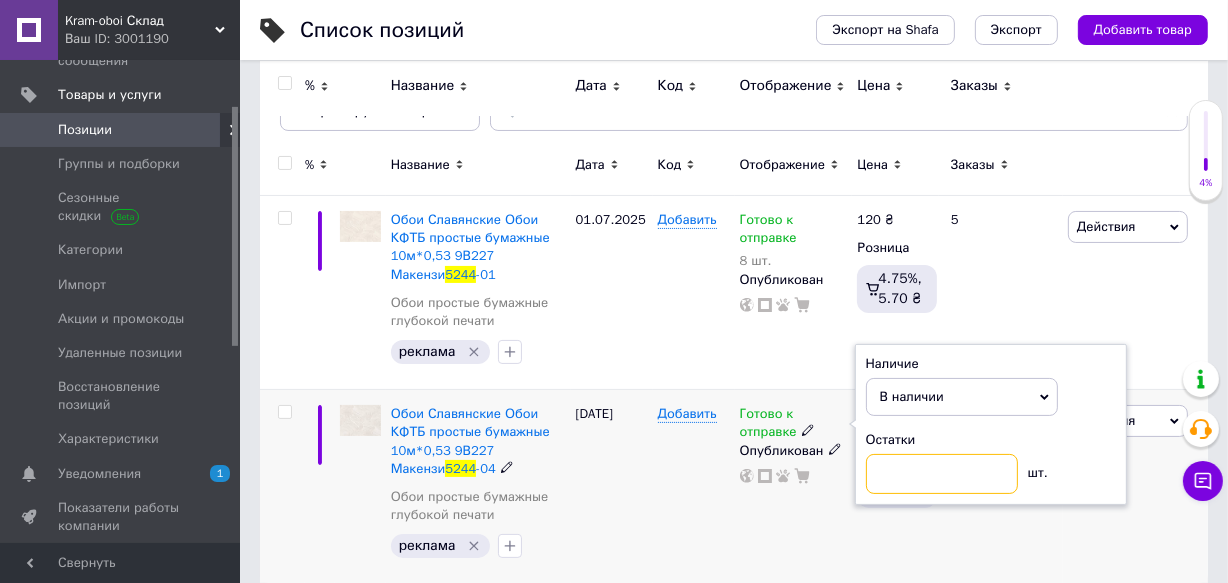 click at bounding box center [942, 474] 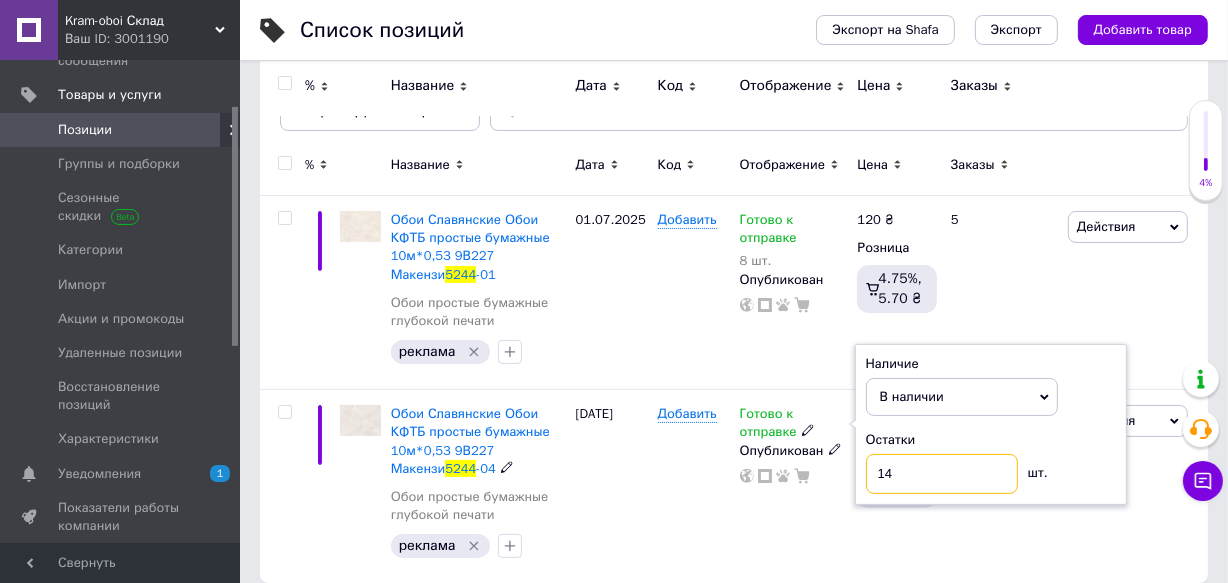 type on "14" 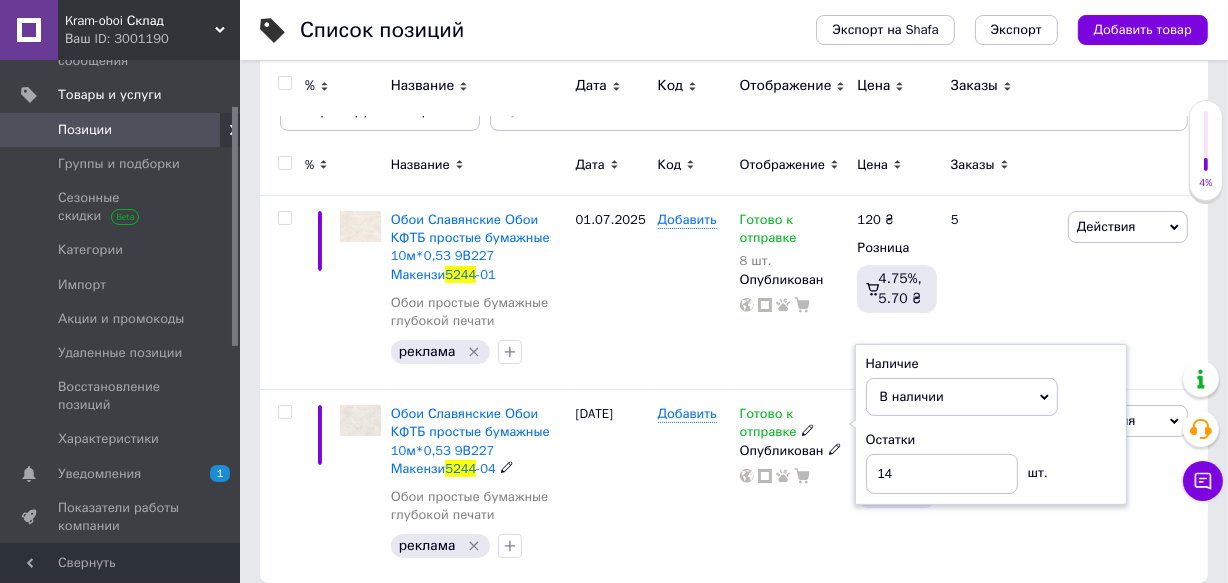 click on "В наличии" at bounding box center [962, 397] 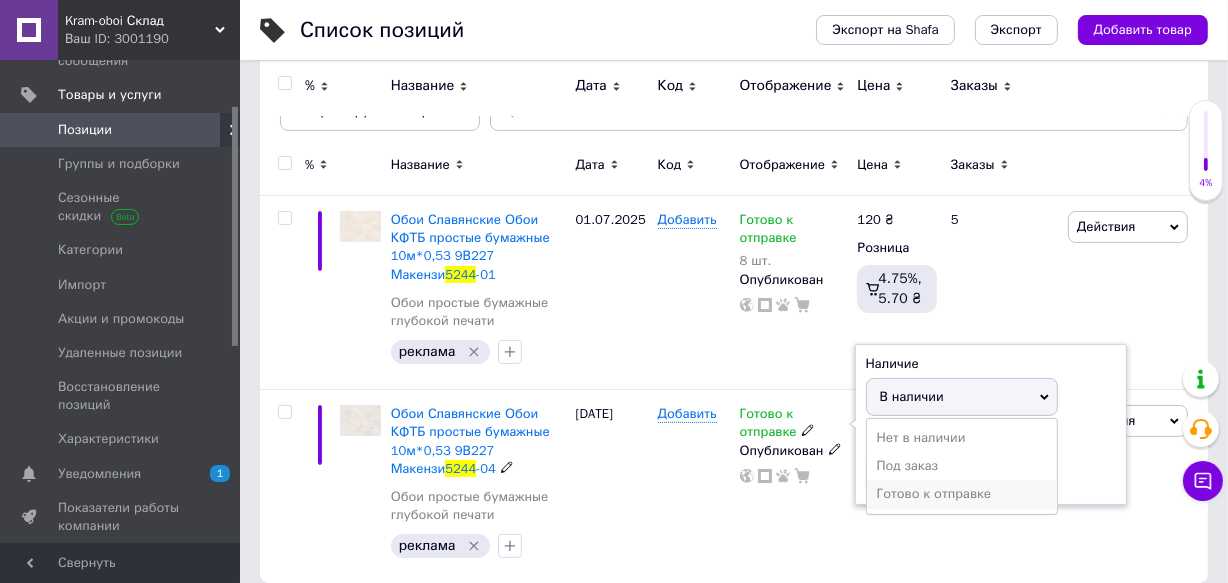 click on "Готово к отправке" at bounding box center [962, 494] 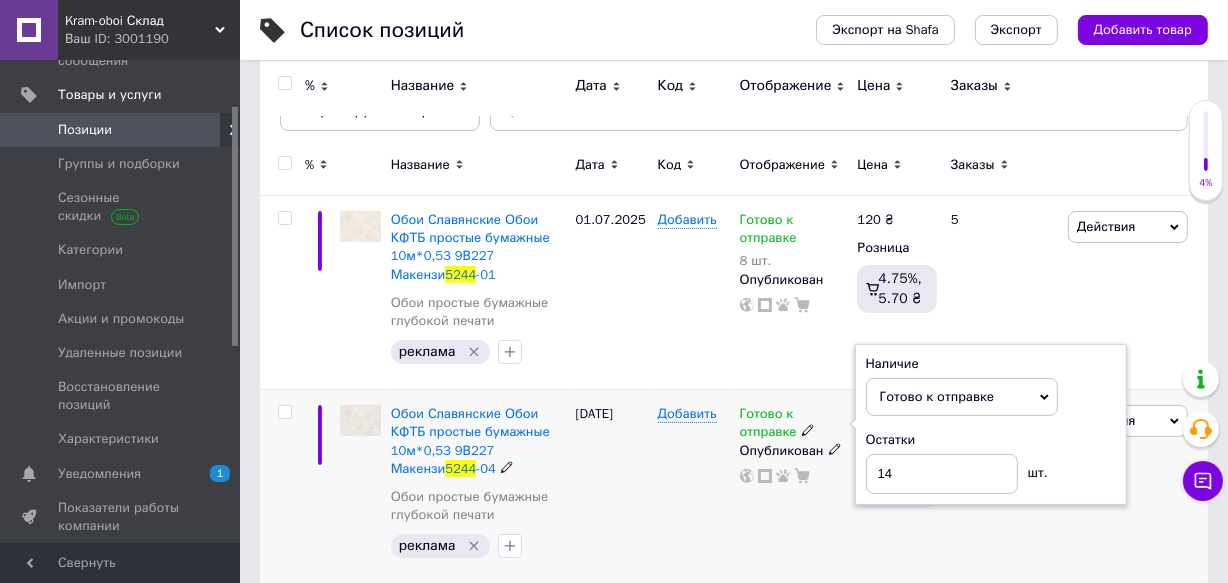 click on "9" at bounding box center (1001, 487) 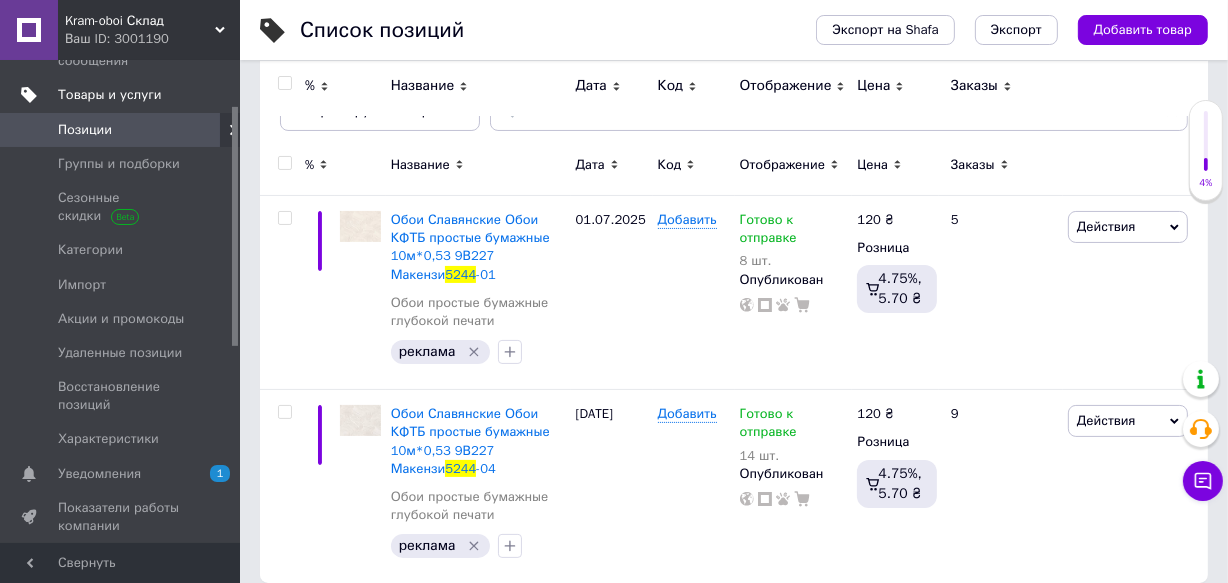 click on "Товары и услуги" at bounding box center [110, 95] 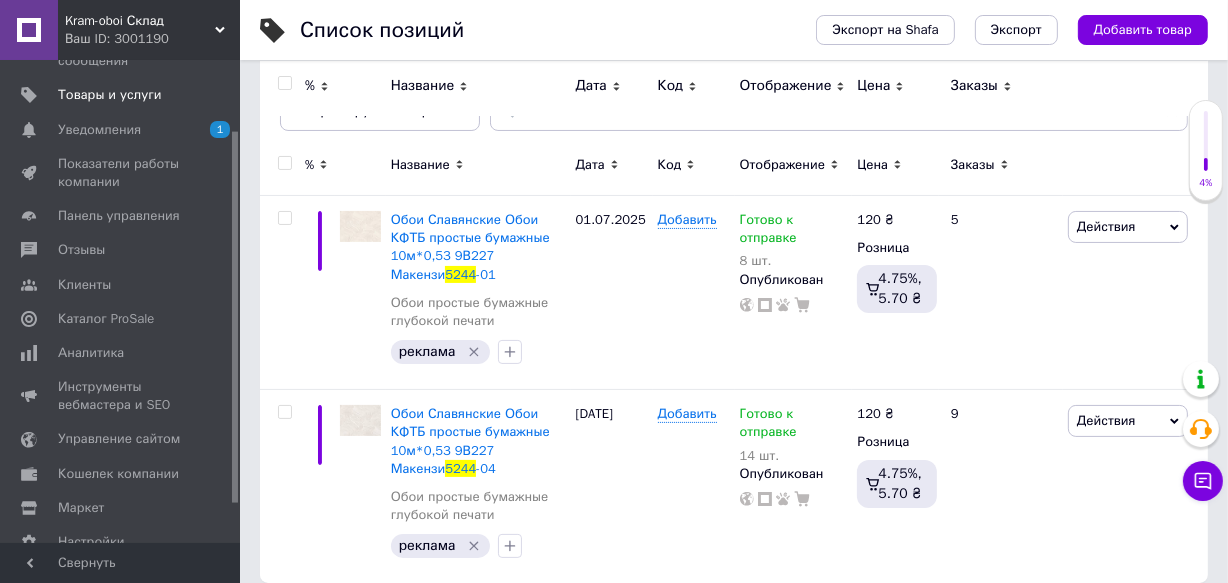 type 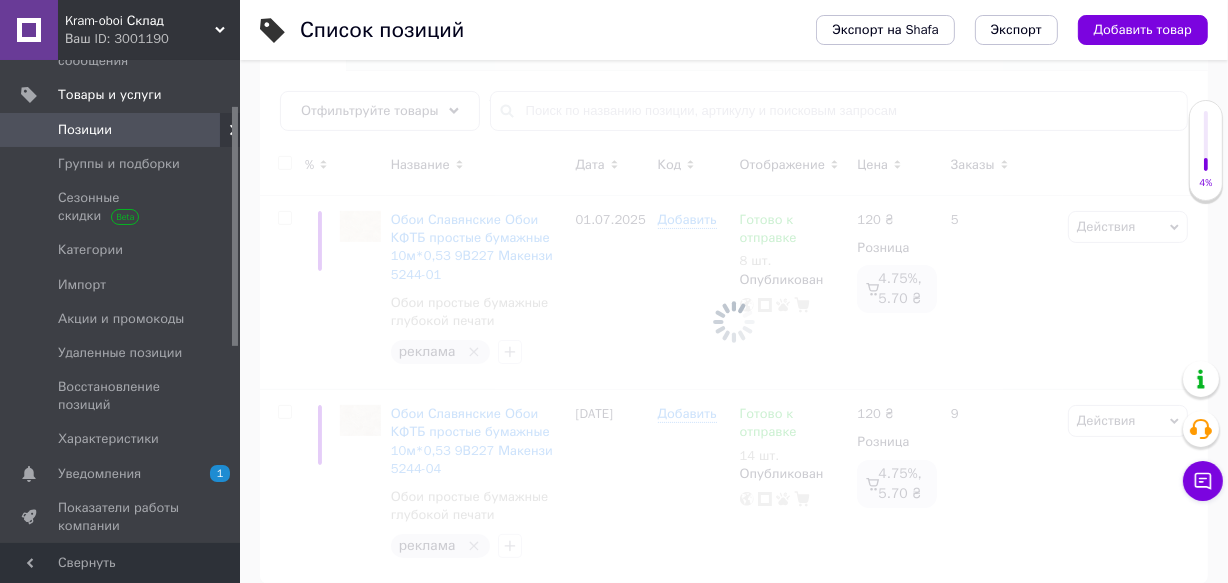 scroll, scrollTop: 0, scrollLeft: 0, axis: both 